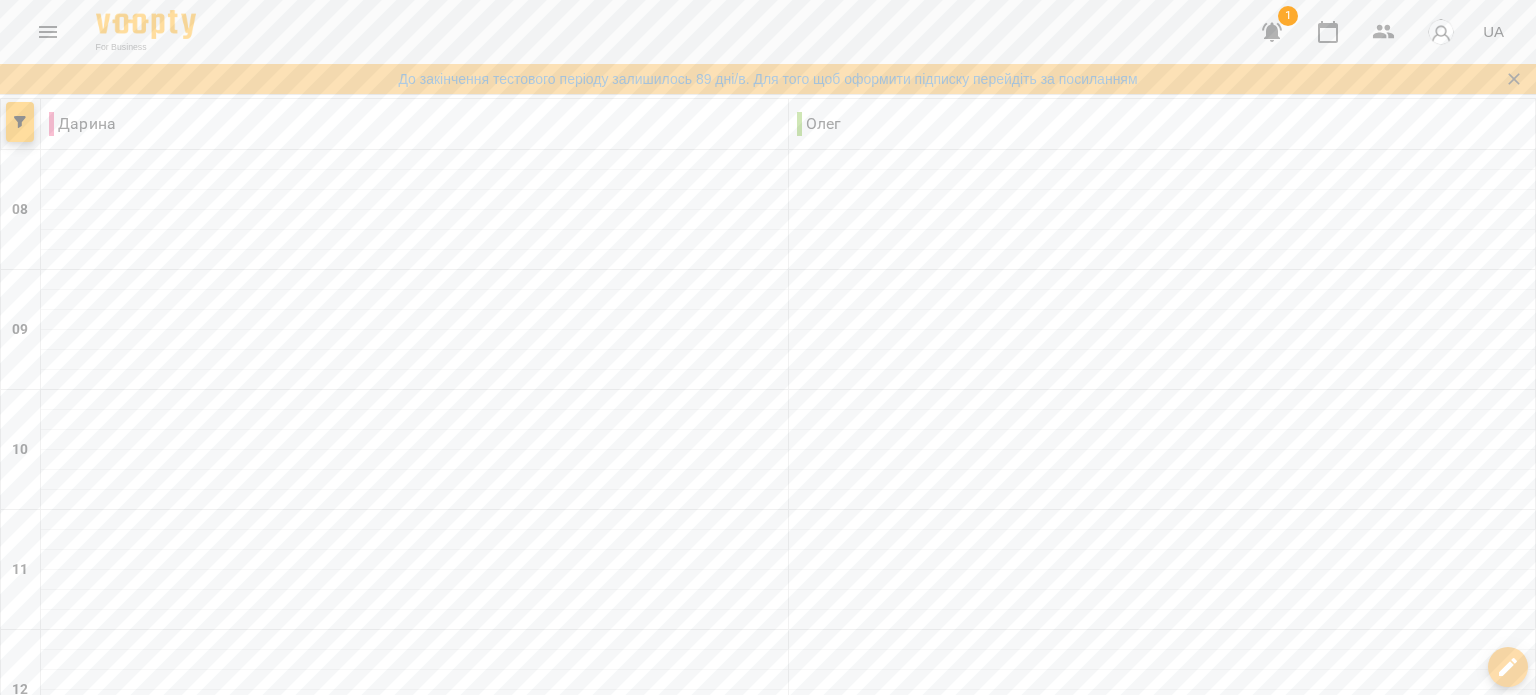 scroll, scrollTop: 0, scrollLeft: 0, axis: both 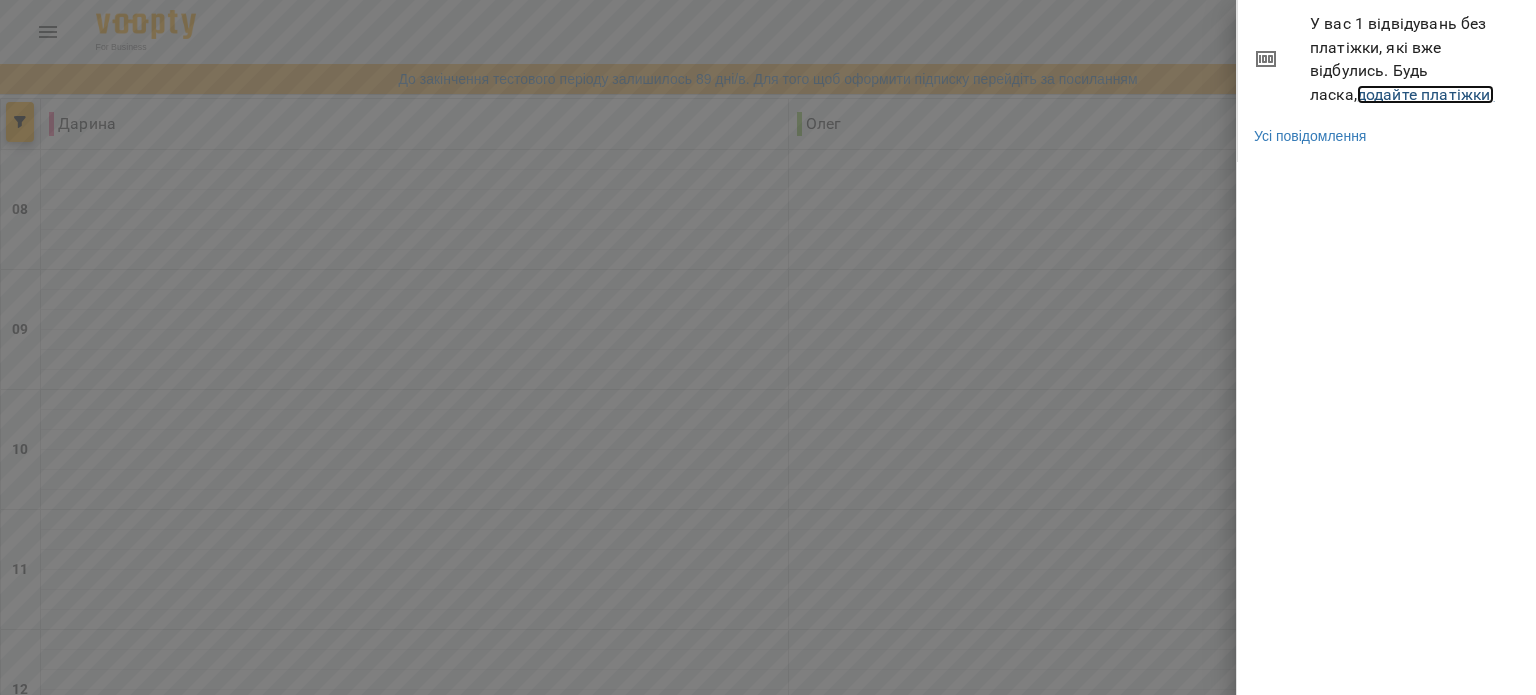 click on "додайте платіжки!" at bounding box center [1426, 94] 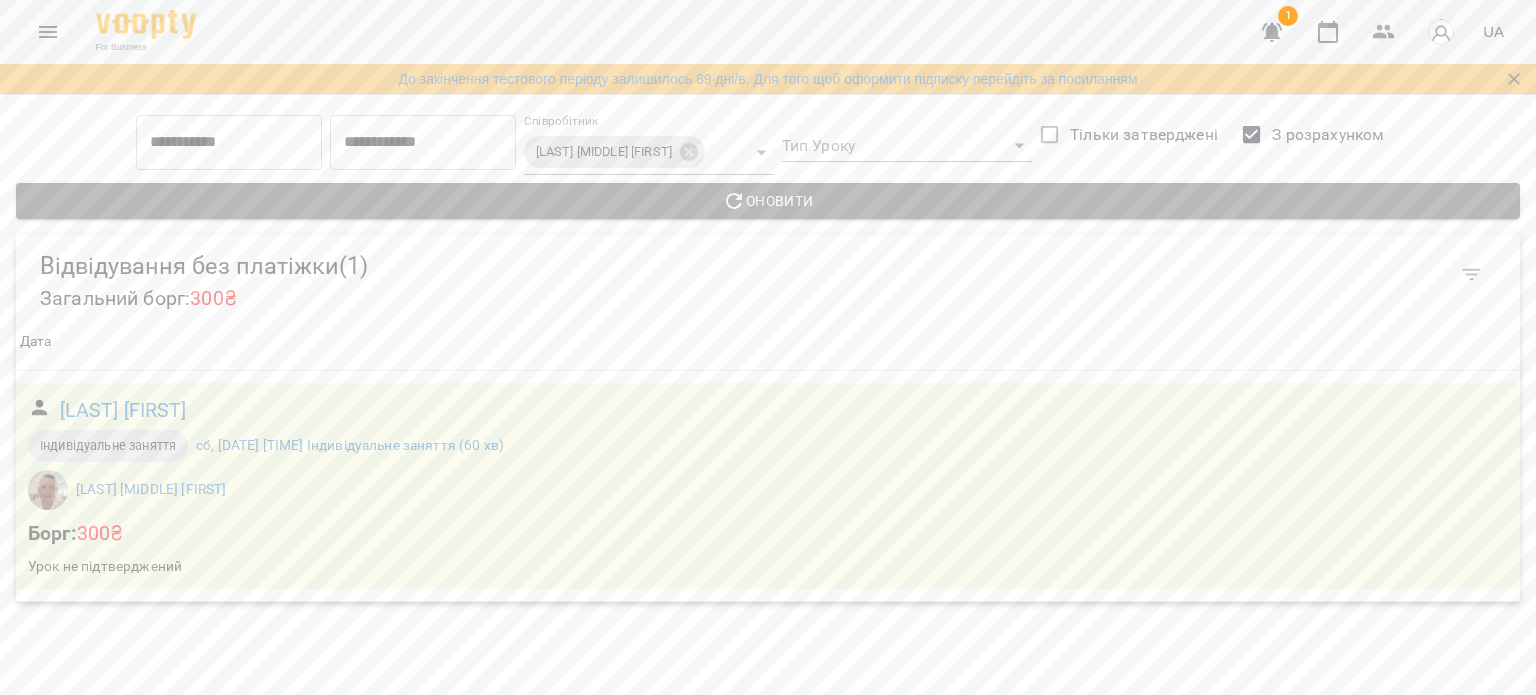 click on "Оновити" at bounding box center [768, 201] 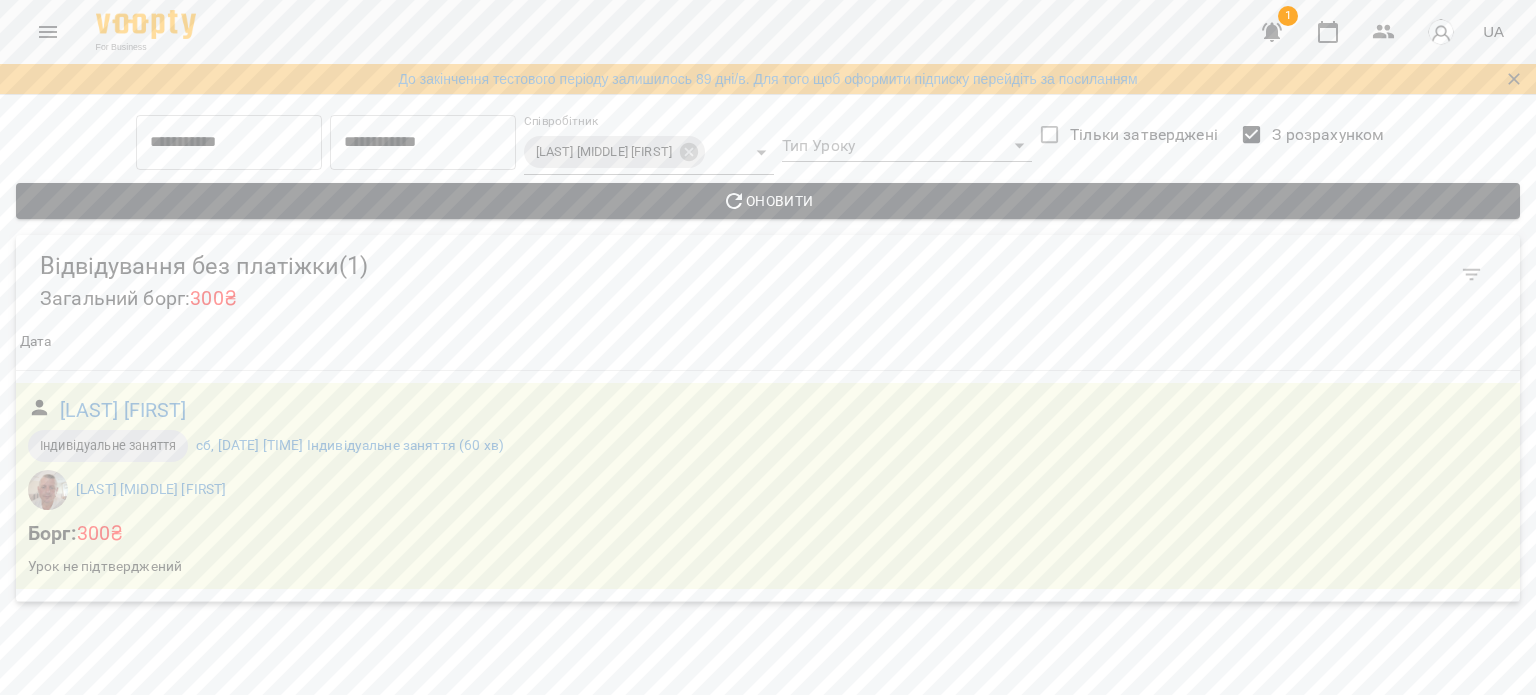 click on "Оновити" at bounding box center [768, 201] 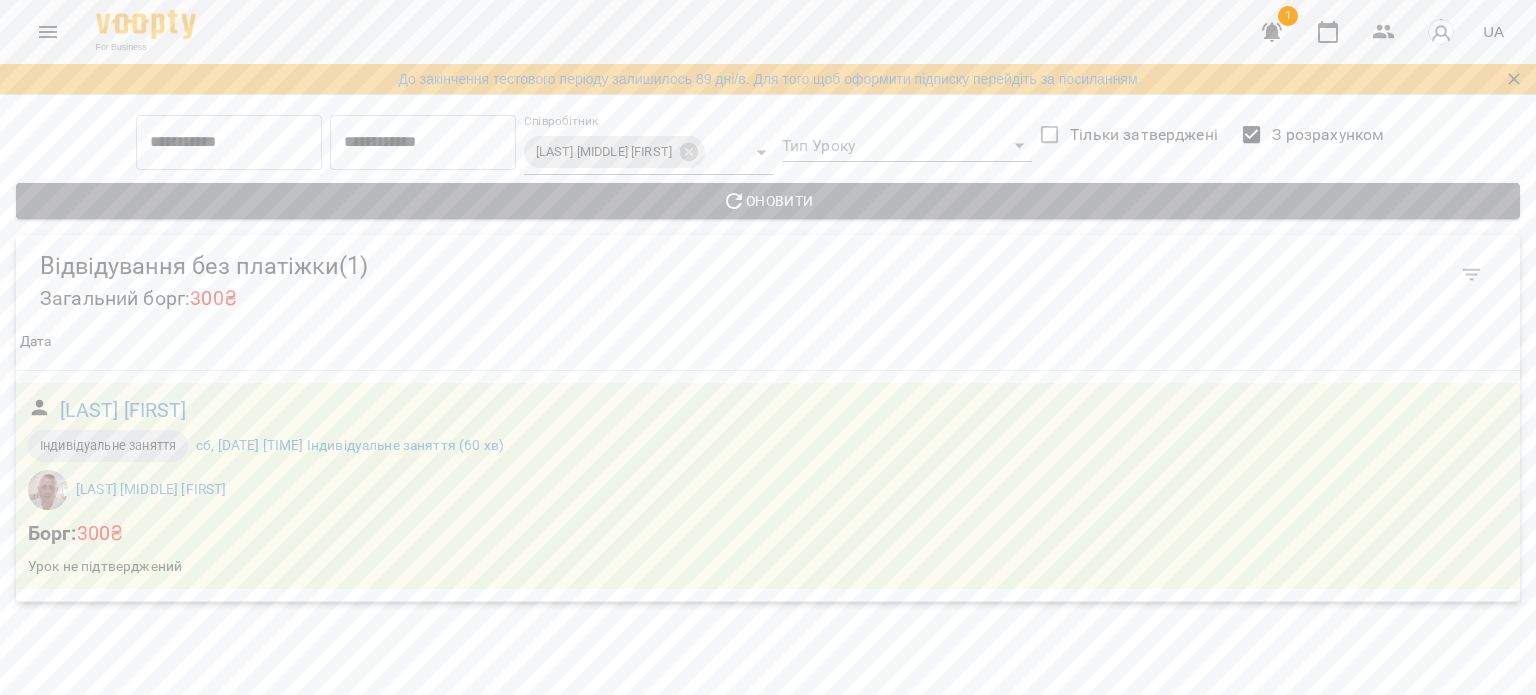 click on "Оновити" at bounding box center (768, 201) 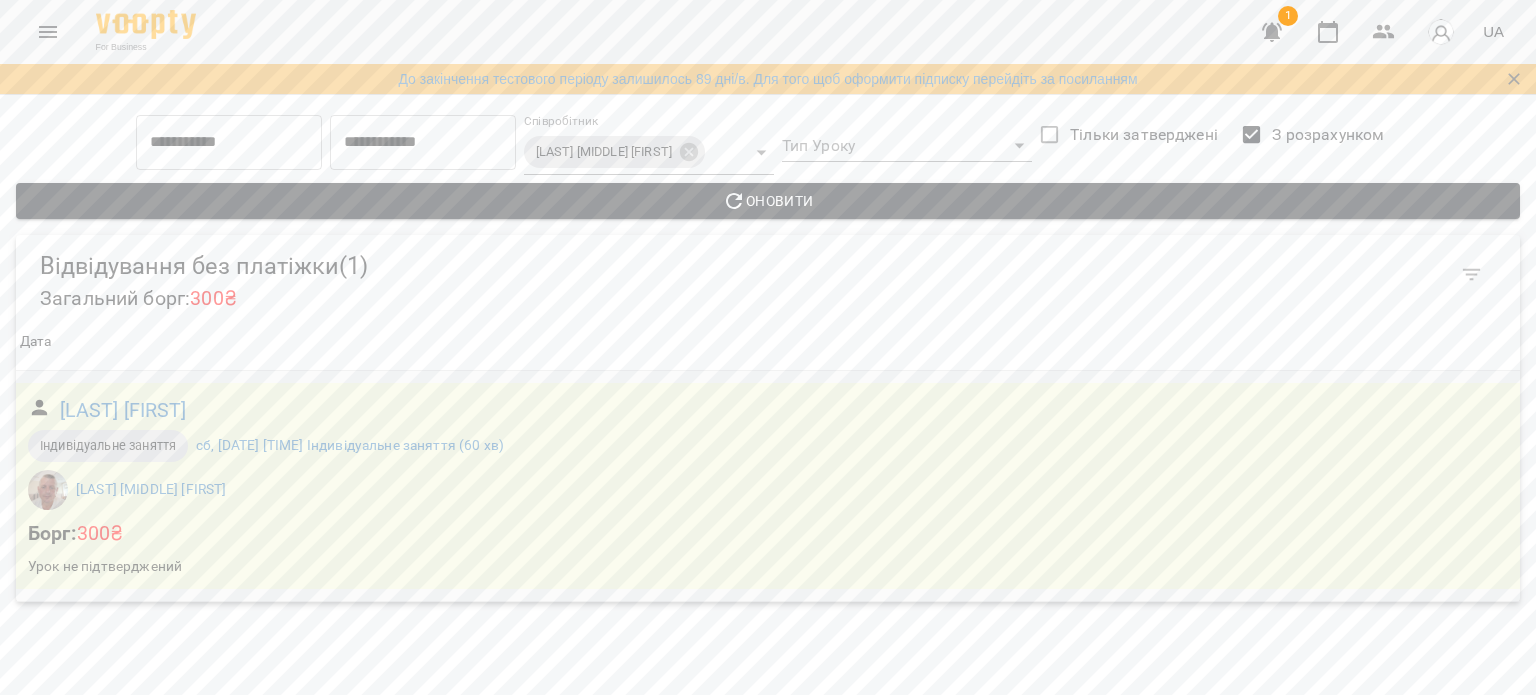 click on "300₴" at bounding box center (100, 533) 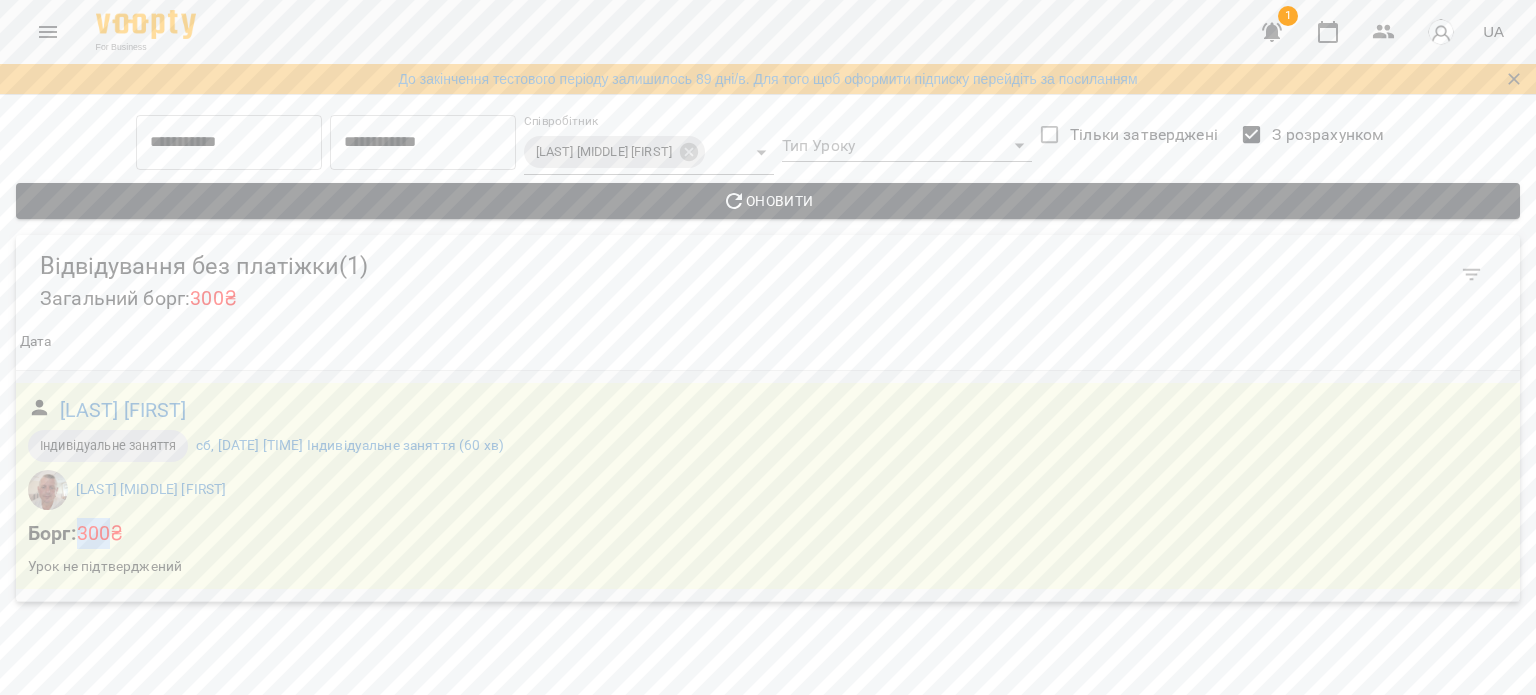 click on "300₴" at bounding box center [100, 533] 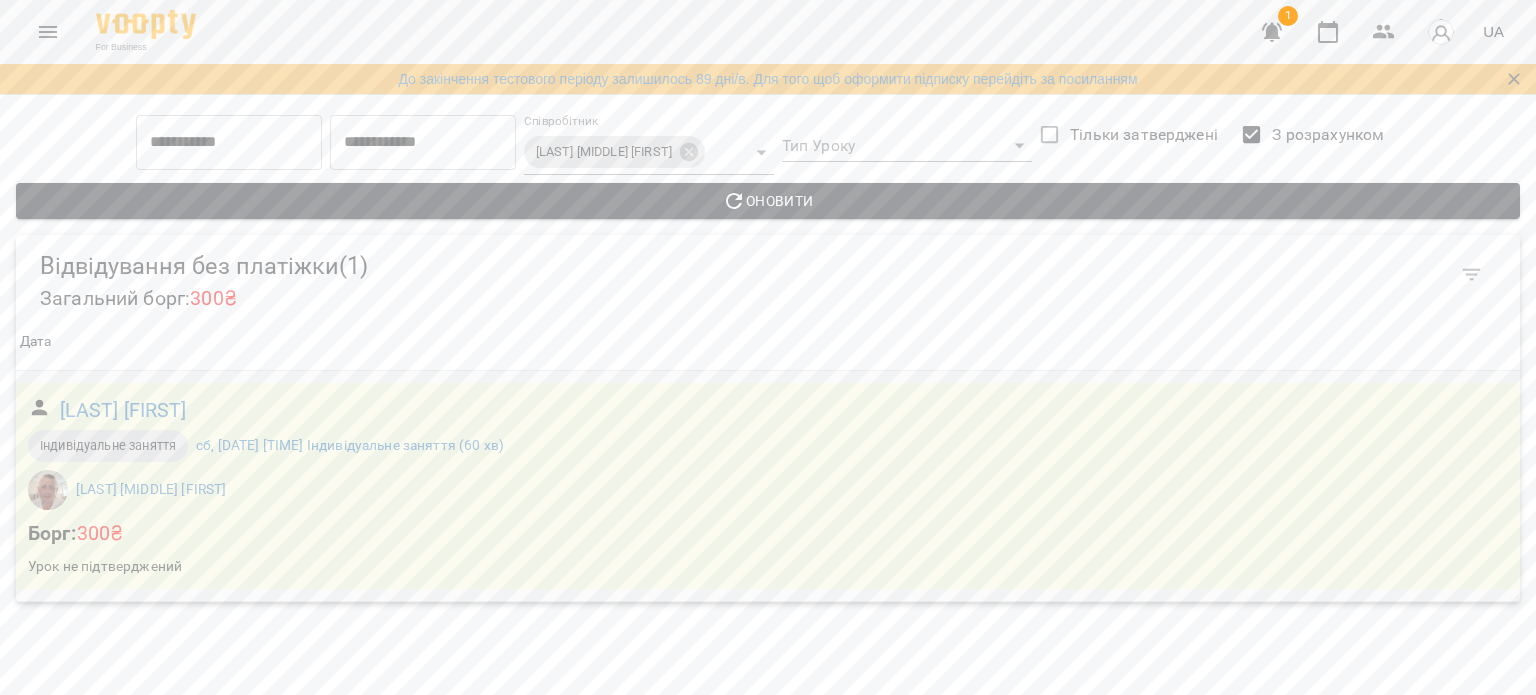 click on "Кущ Тихон Індивідуальне заняття сб, 02 серп 2025 18:00   Індивідуальне заняття (60 хв) Білашов Олег Іванович Борг:  300₴ Урок не підтверджений" at bounding box center (768, 486) 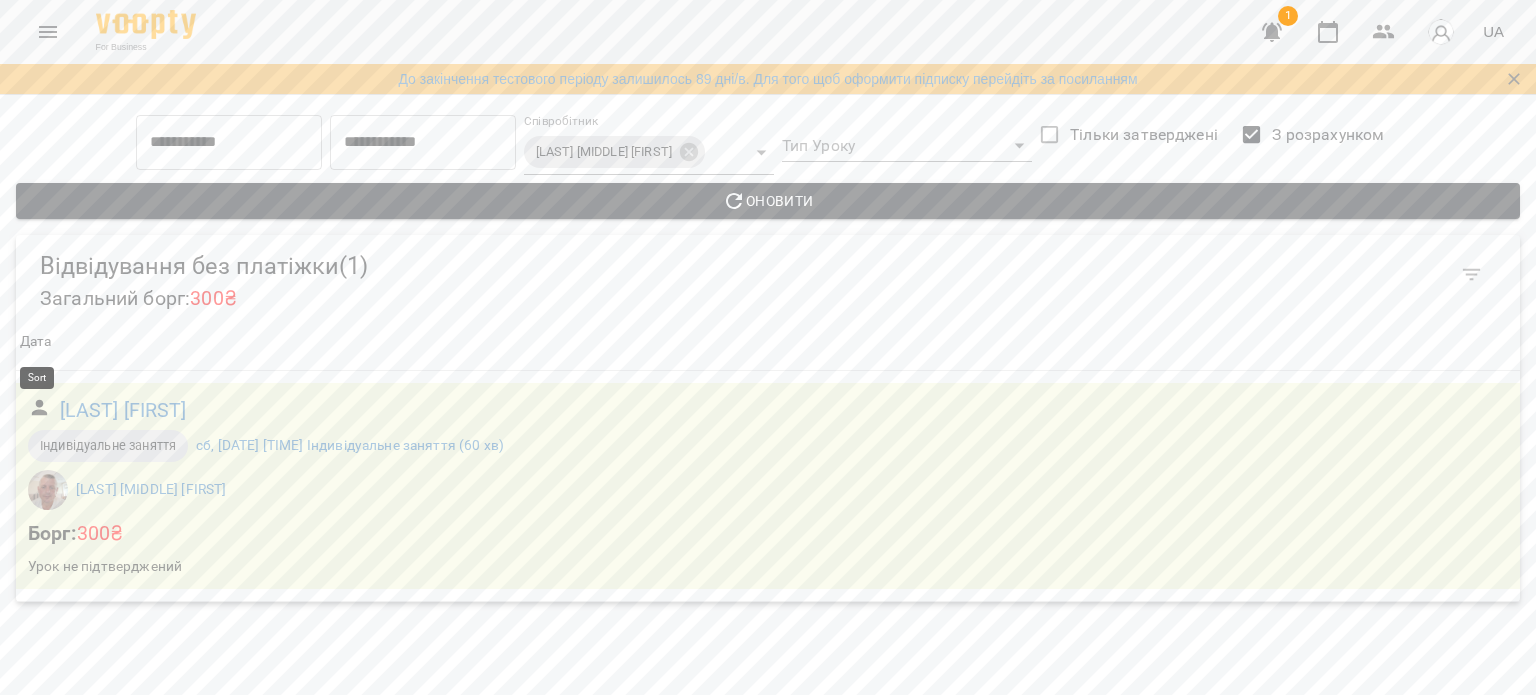 click on "Дата" at bounding box center [36, 342] 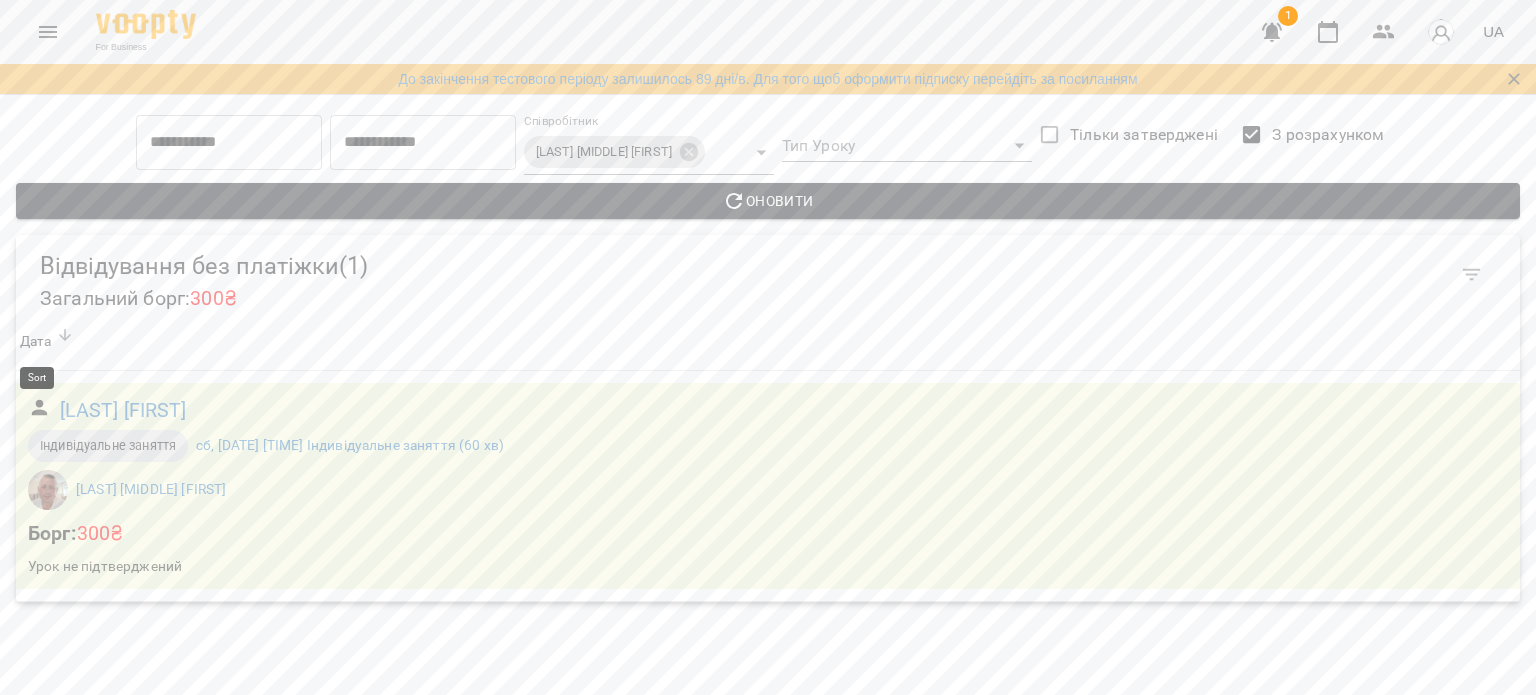 click on "Дата" at bounding box center [36, 342] 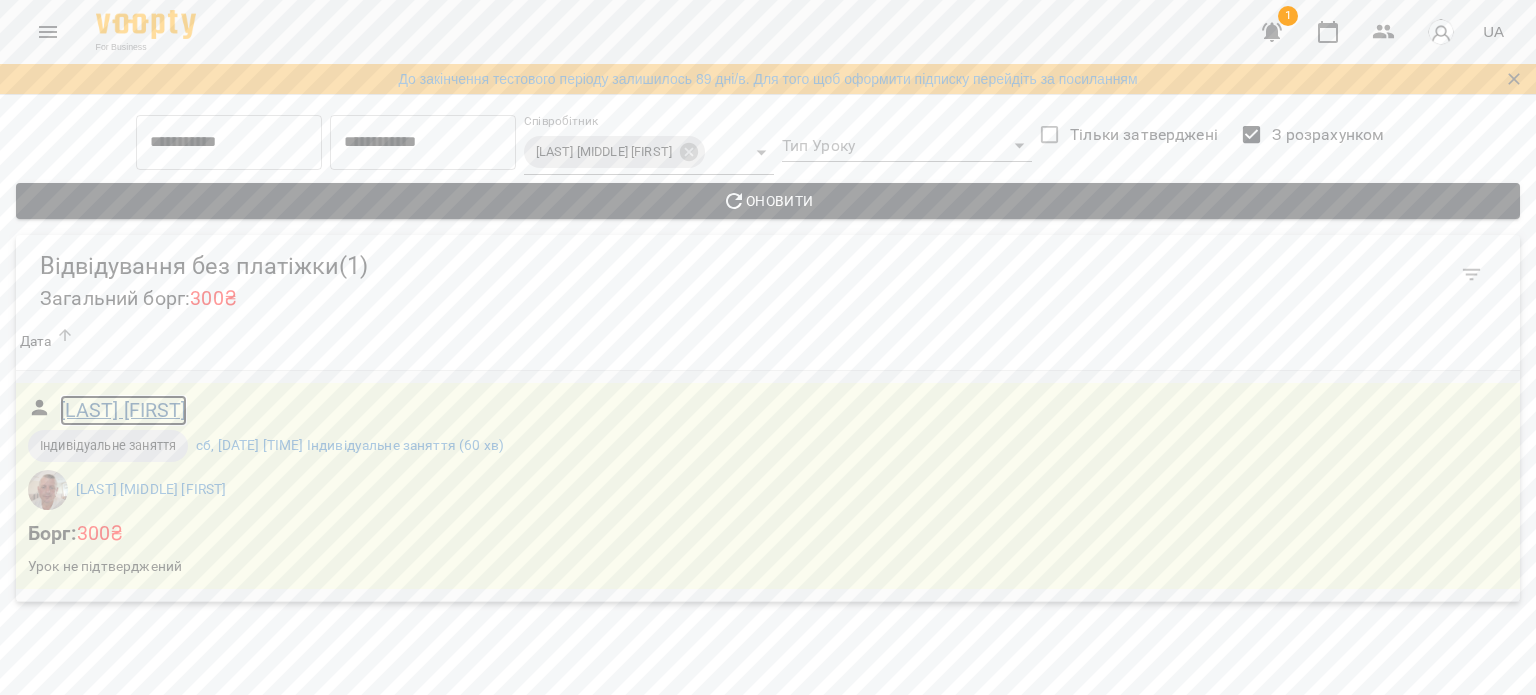 click on "[LAST] [FIRST]" at bounding box center (123, 410) 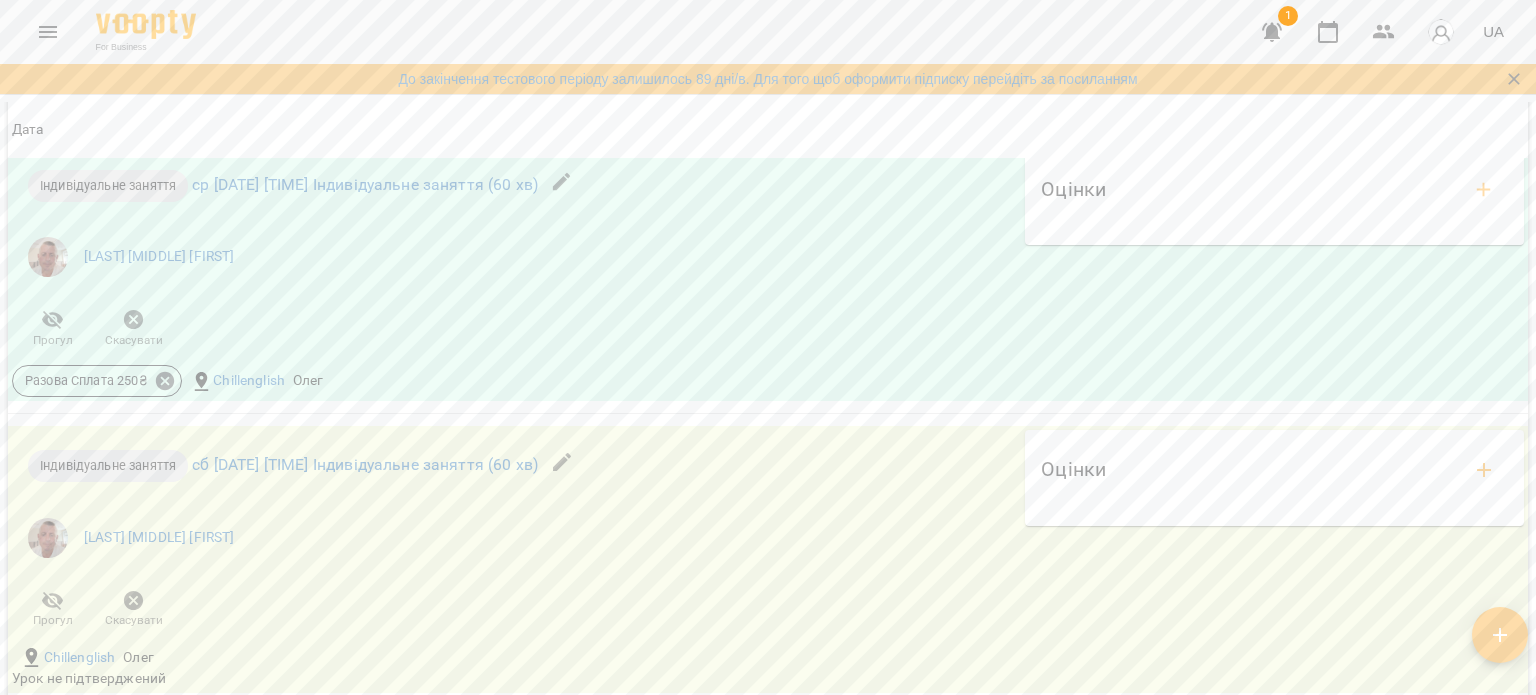 scroll, scrollTop: 2000, scrollLeft: 0, axis: vertical 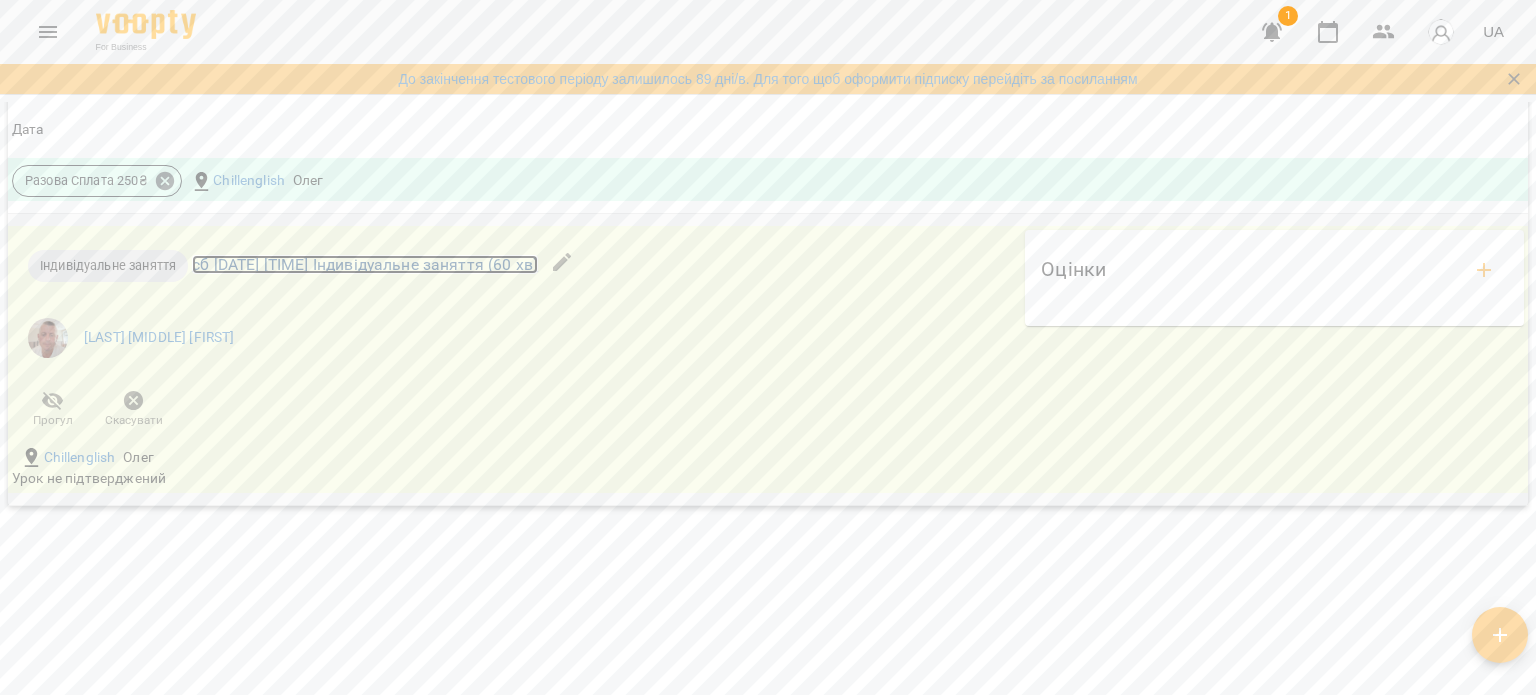 click on "сб 02 серп 2025 18:00 Індивідуальне заняття (60 хв)" at bounding box center (365, 264) 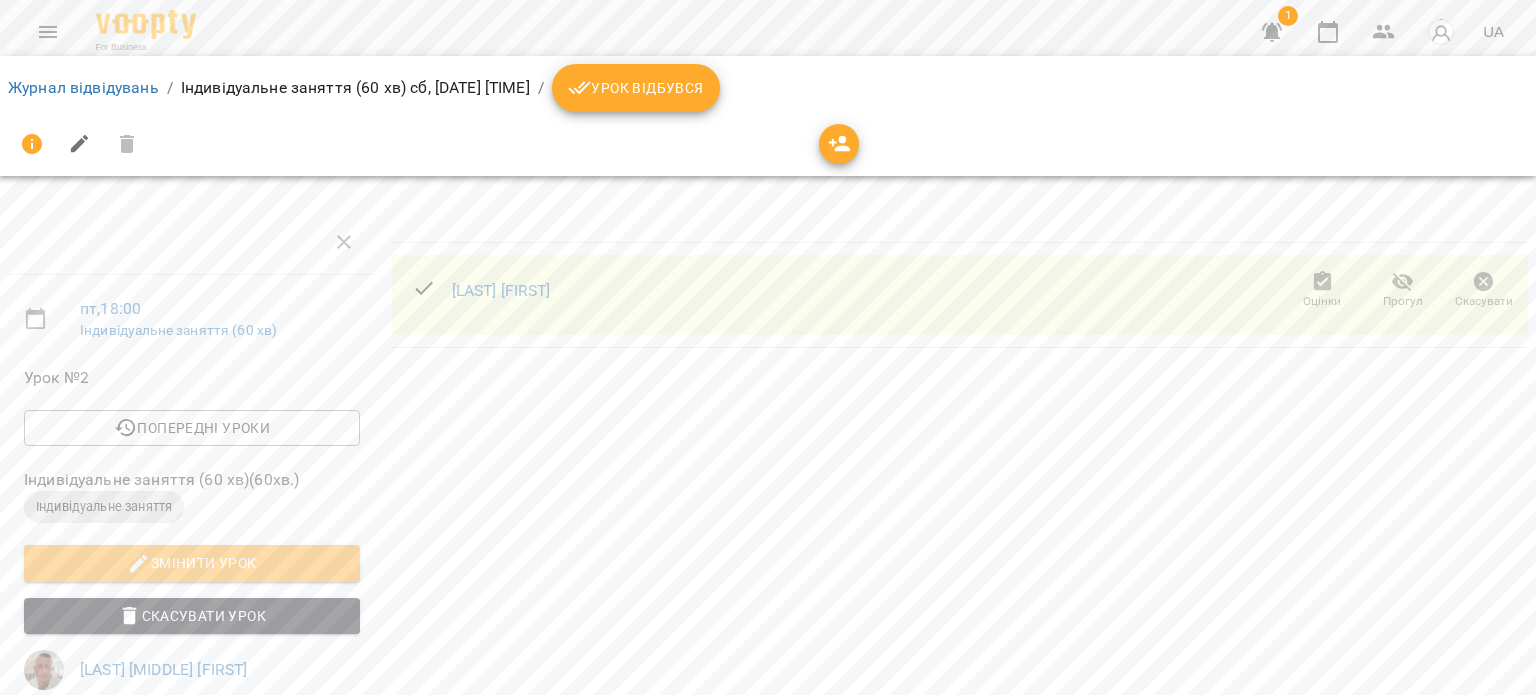 click on "Урок відбувся" at bounding box center (636, 88) 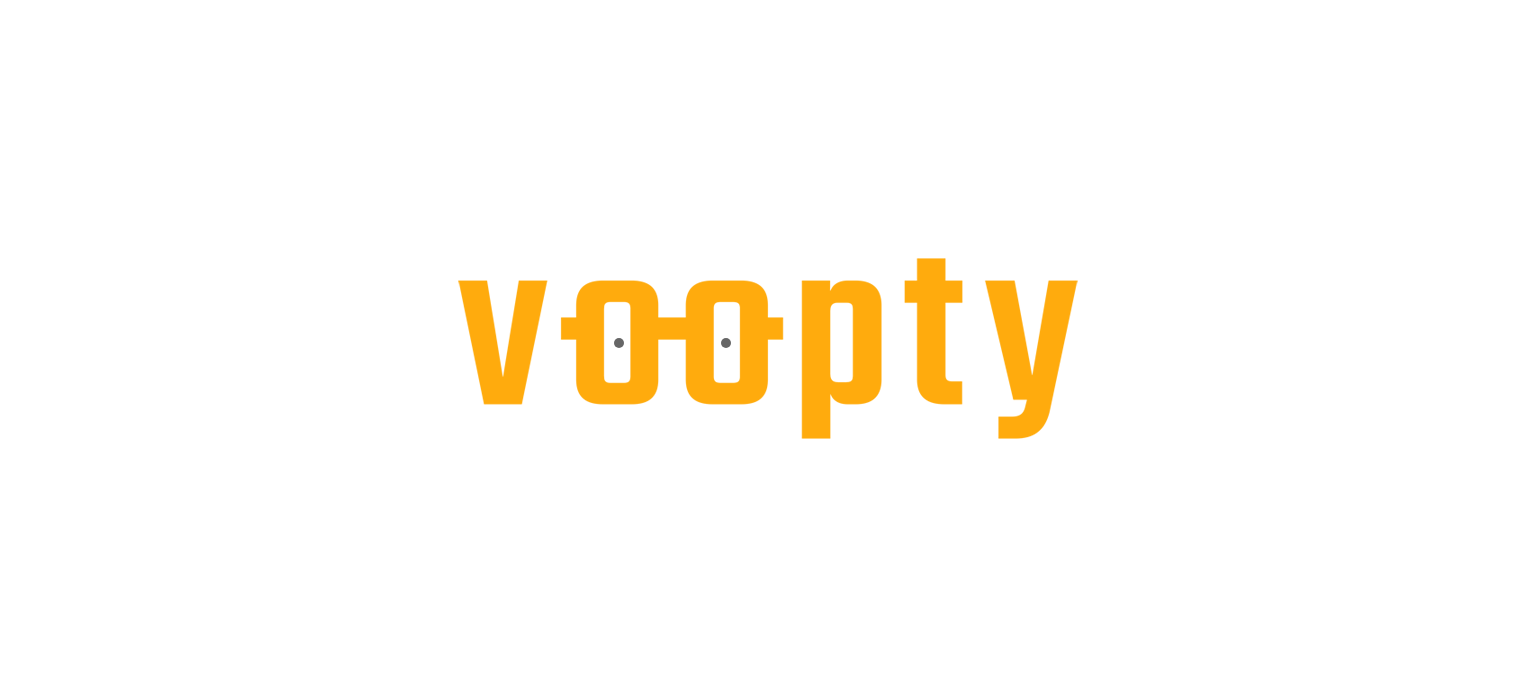 scroll, scrollTop: 0, scrollLeft: 0, axis: both 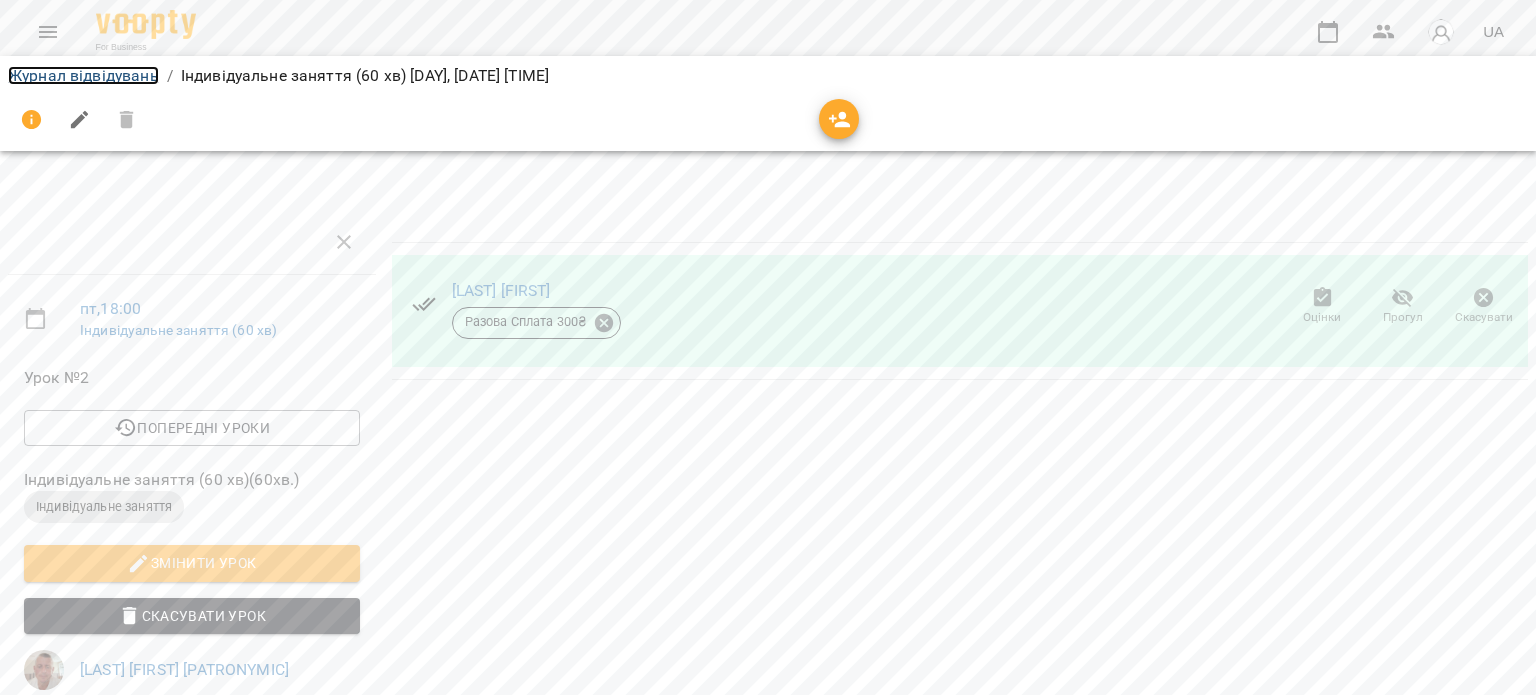 click on "Журнал відвідувань" at bounding box center [83, 75] 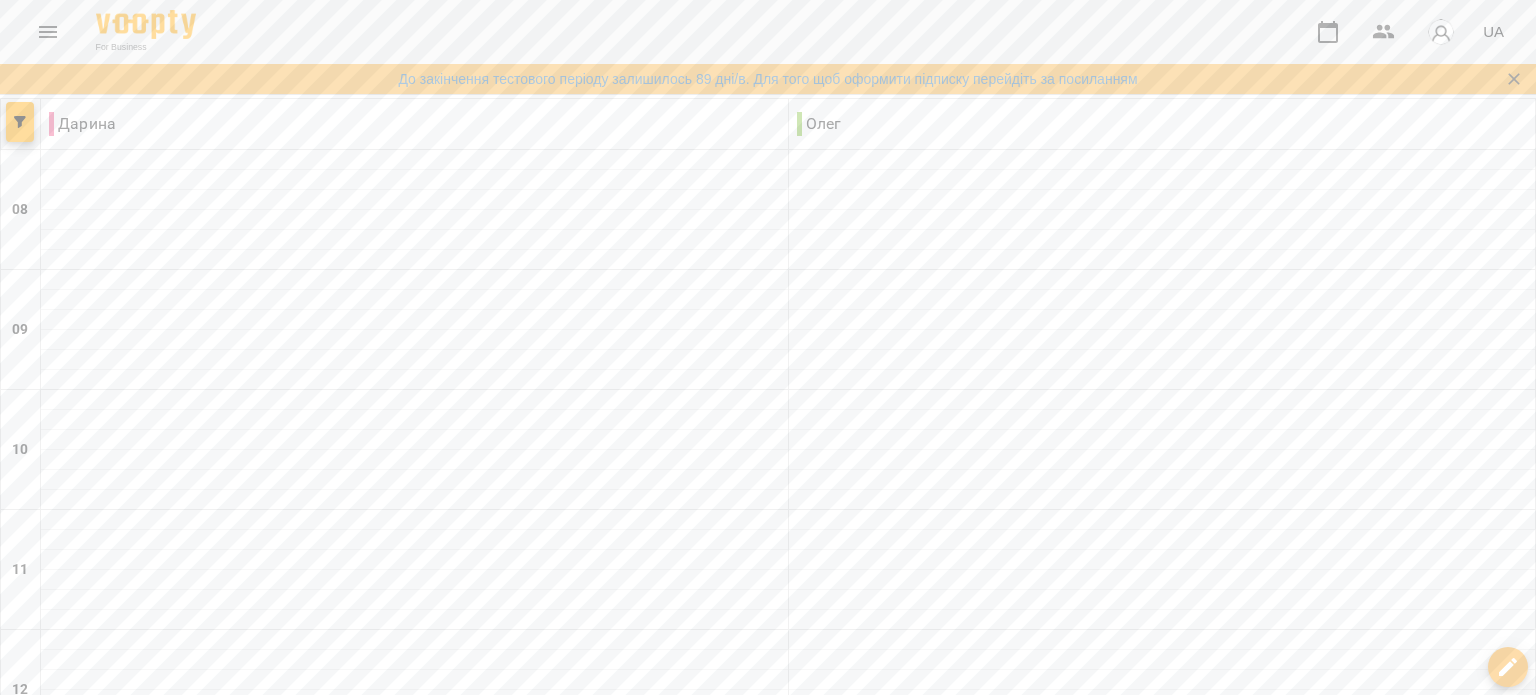 scroll, scrollTop: 1027, scrollLeft: 0, axis: vertical 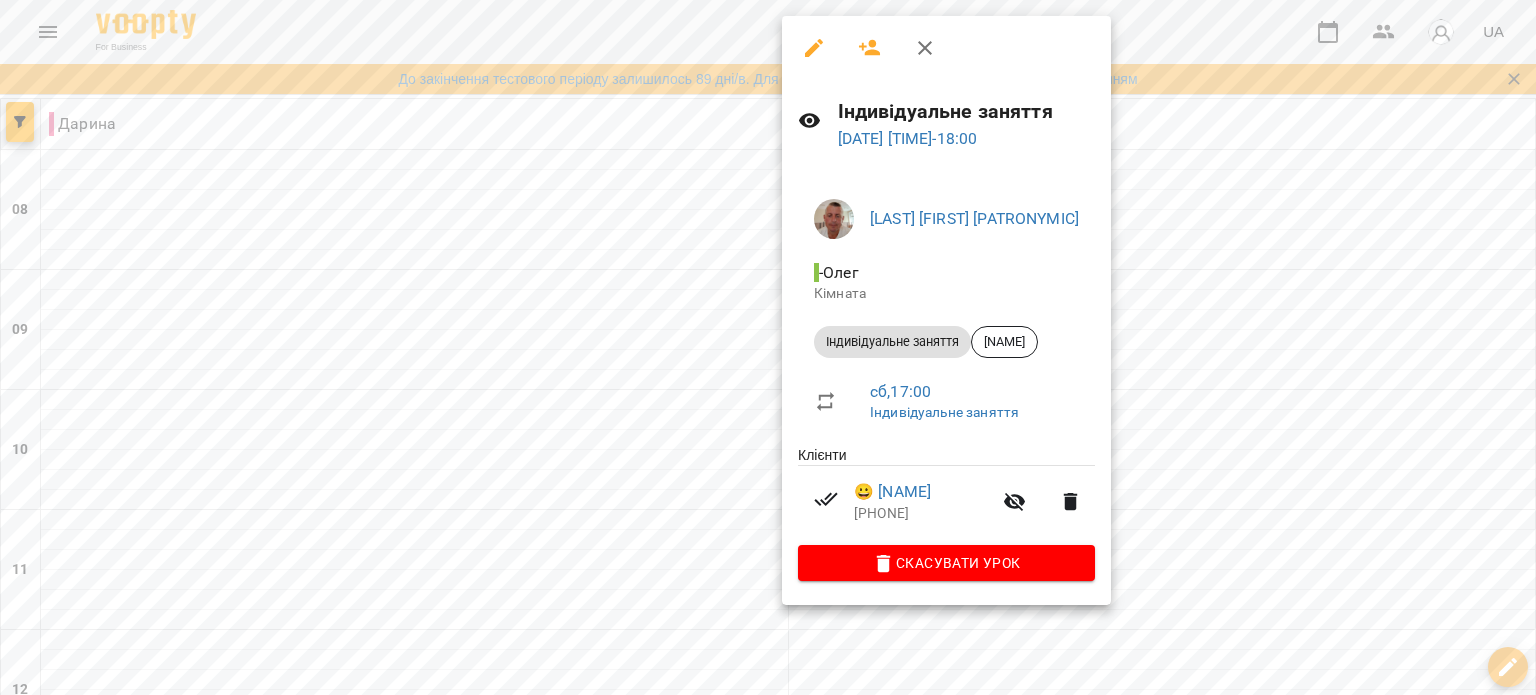 click at bounding box center [768, 347] 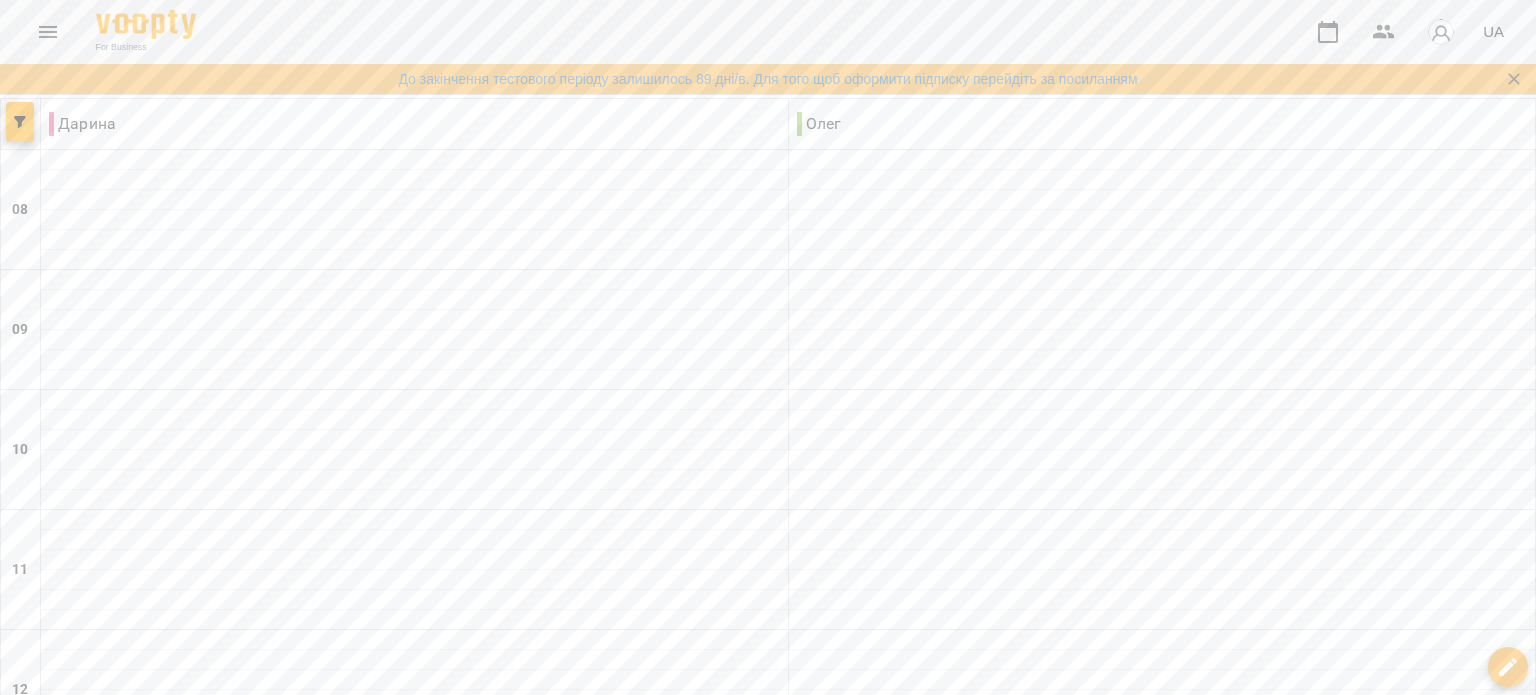 click on "18:00" at bounding box center [1163, 1378] 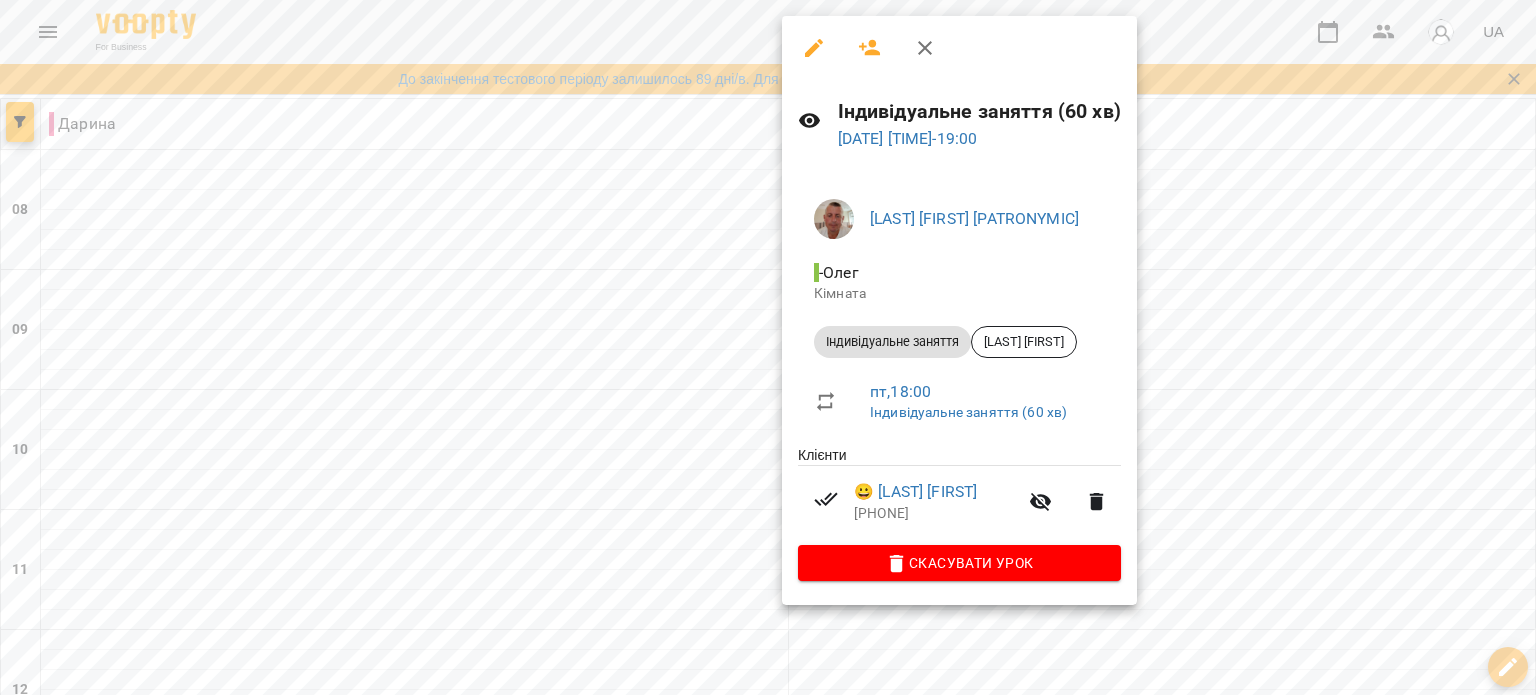 click at bounding box center (768, 347) 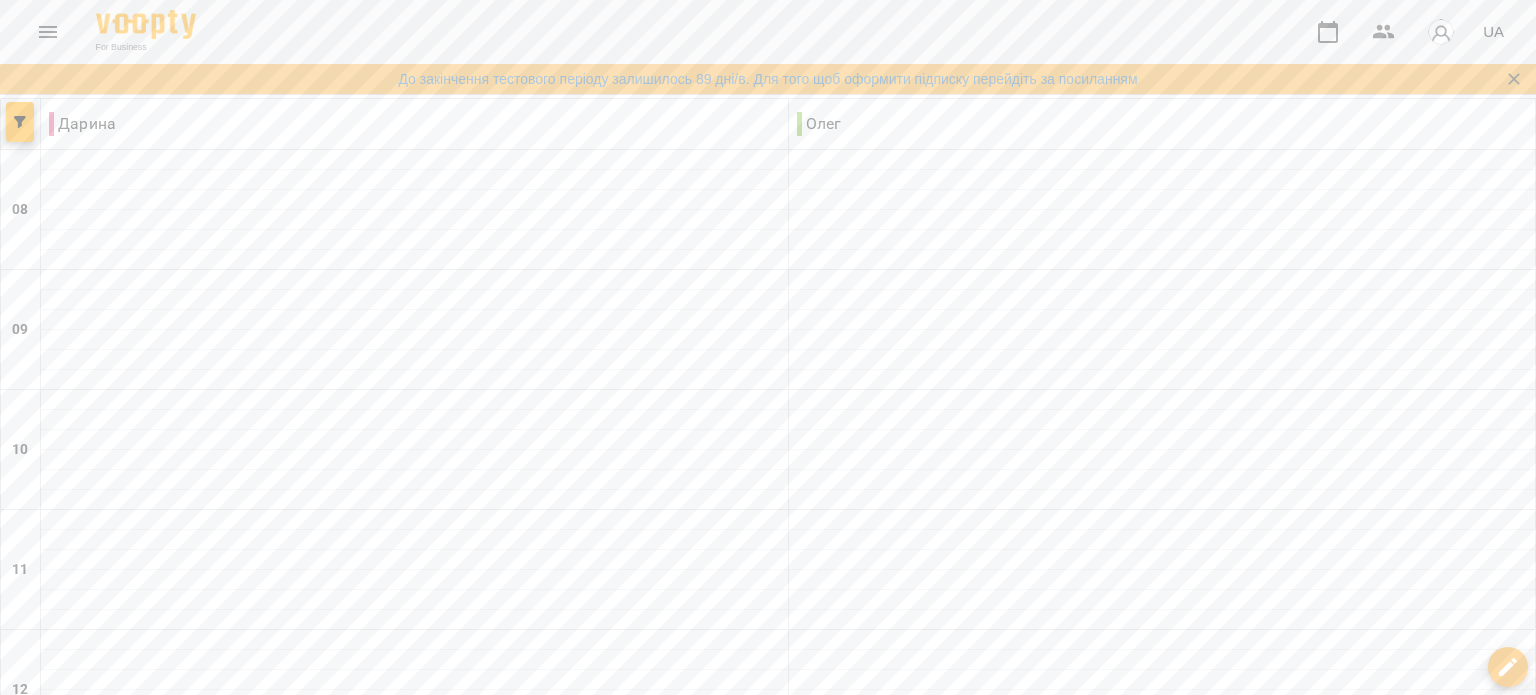 click on "Індивідуальне заняття" at bounding box center (1163, 1317) 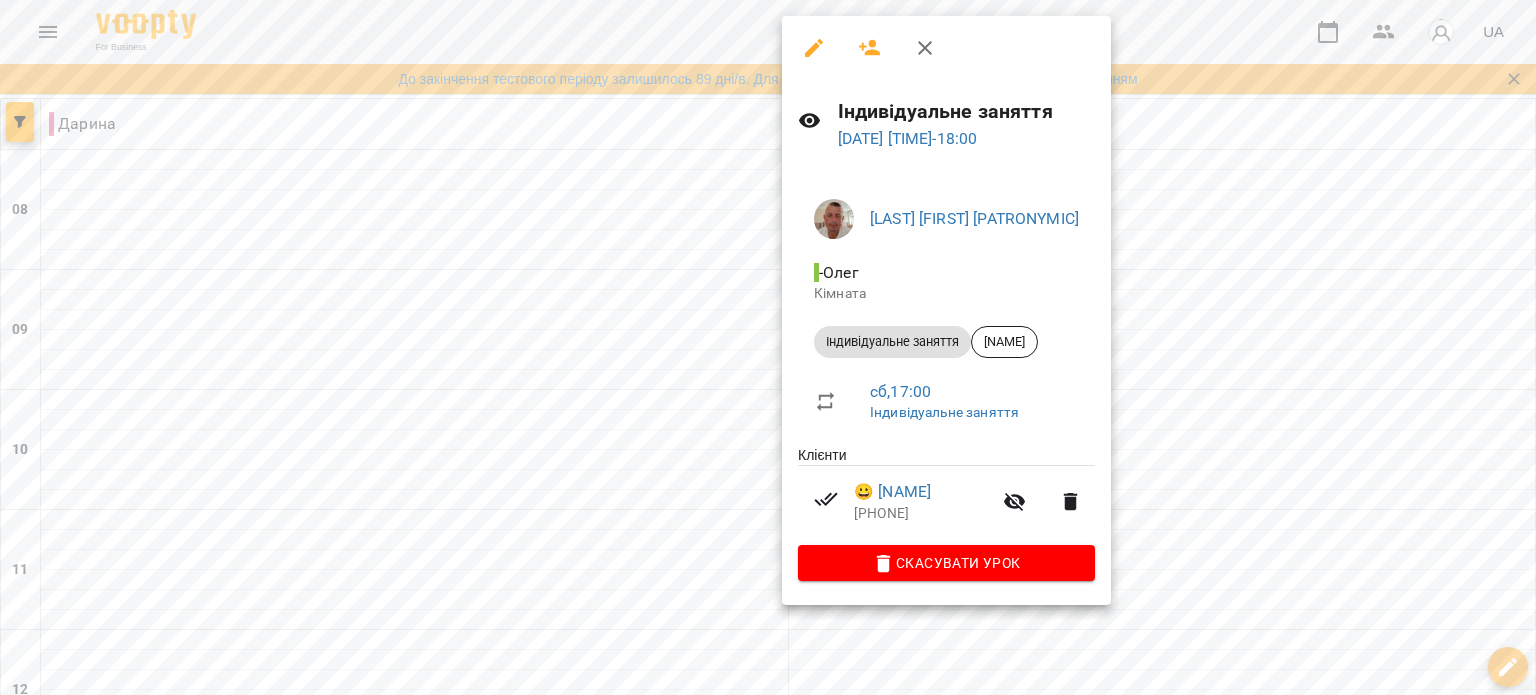 click at bounding box center (768, 347) 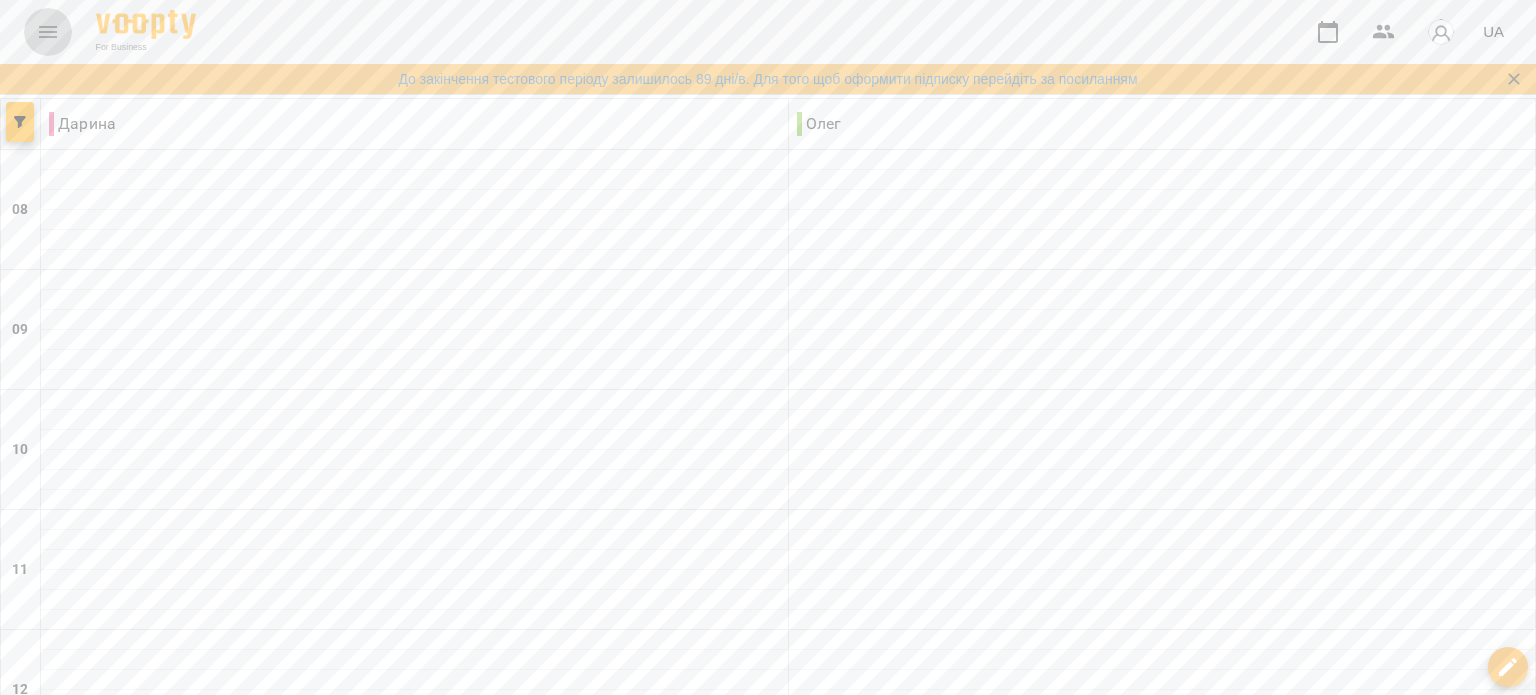 click 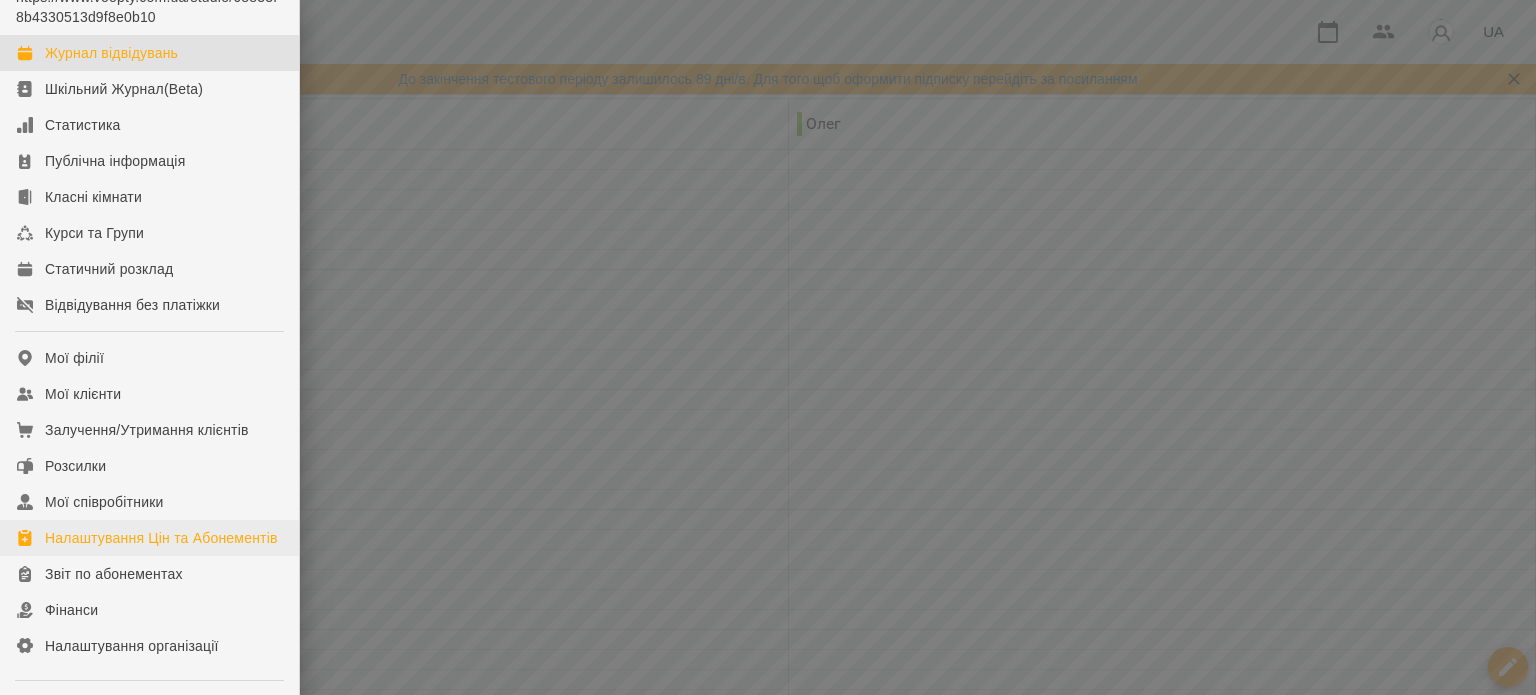 scroll, scrollTop: 100, scrollLeft: 0, axis: vertical 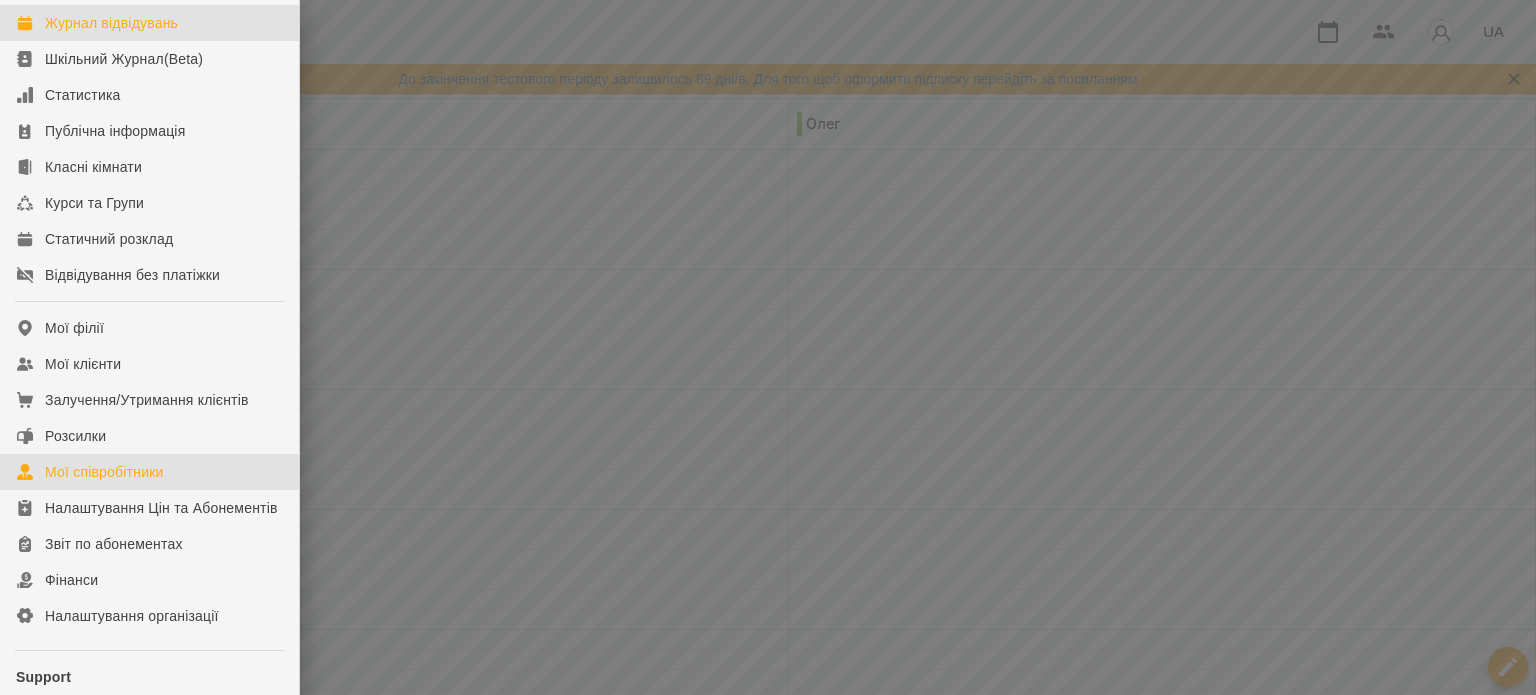 click on "Мої співробітники" at bounding box center (104, 472) 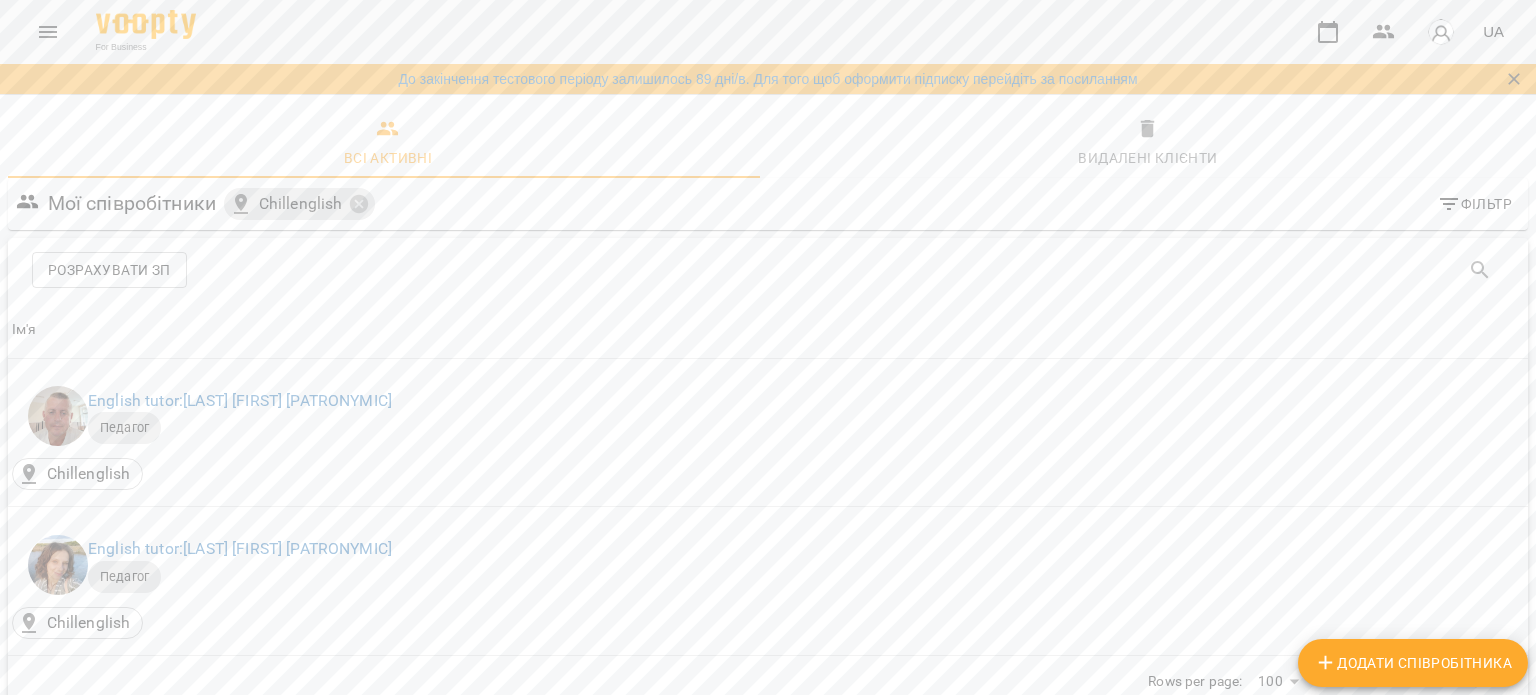 click on "Розрахувати ЗП" at bounding box center (109, 270) 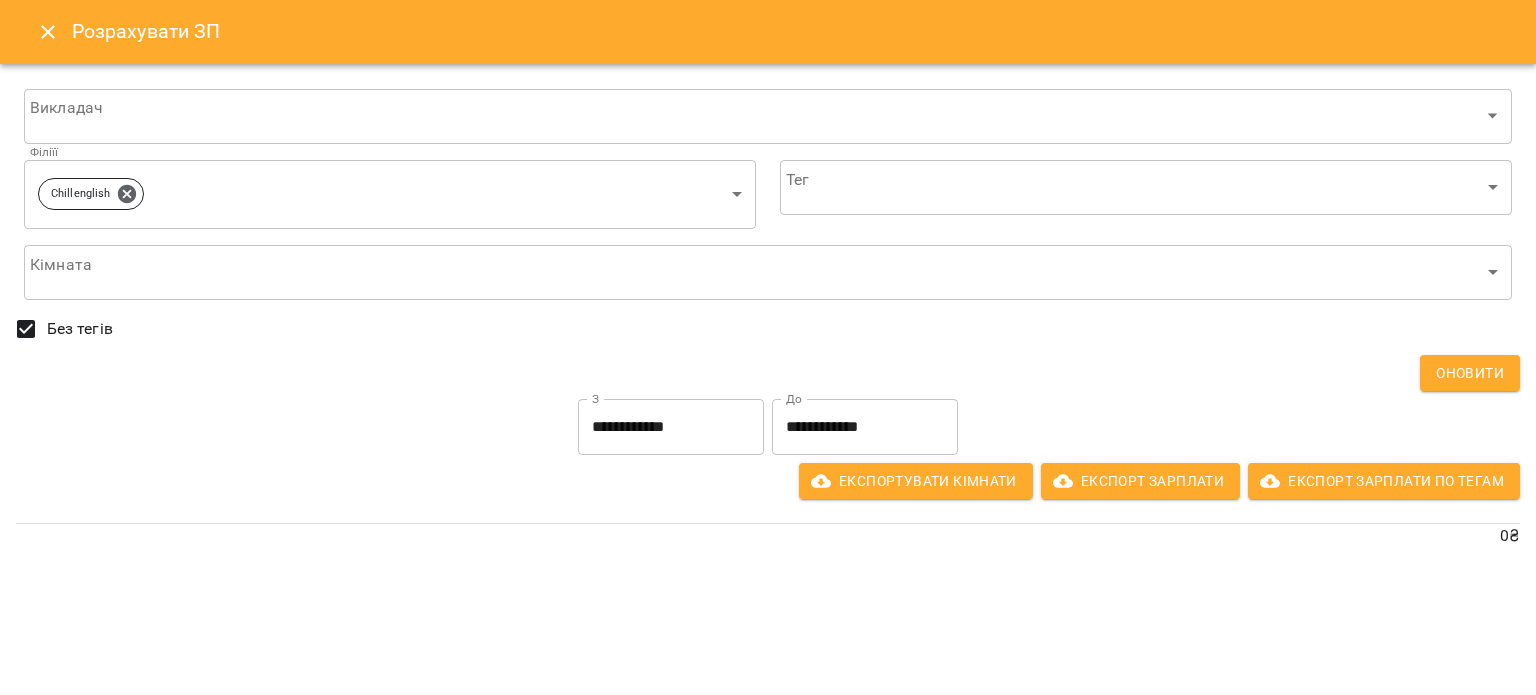 click on "**********" at bounding box center [768, 394] 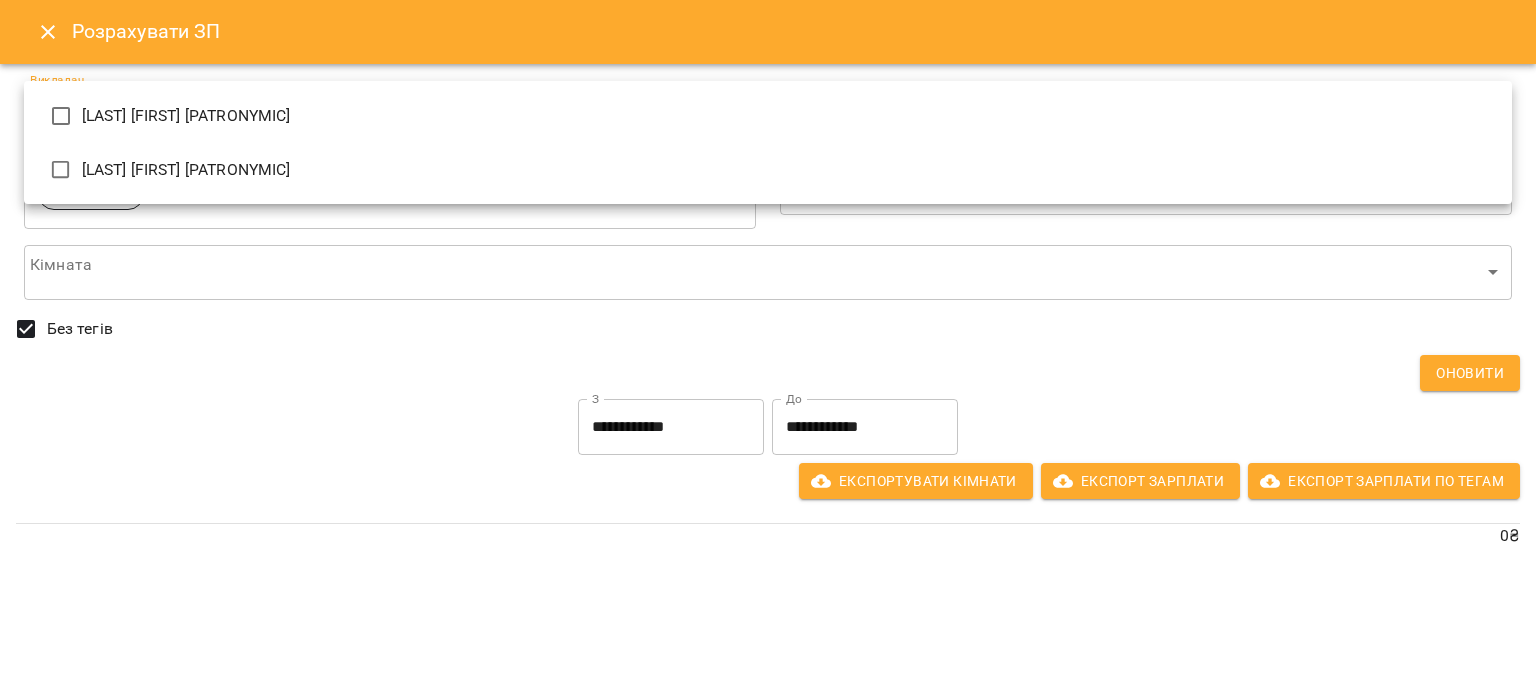 click on "[LAST] [FIRST] [PATRONYMIC]" at bounding box center (768, 116) 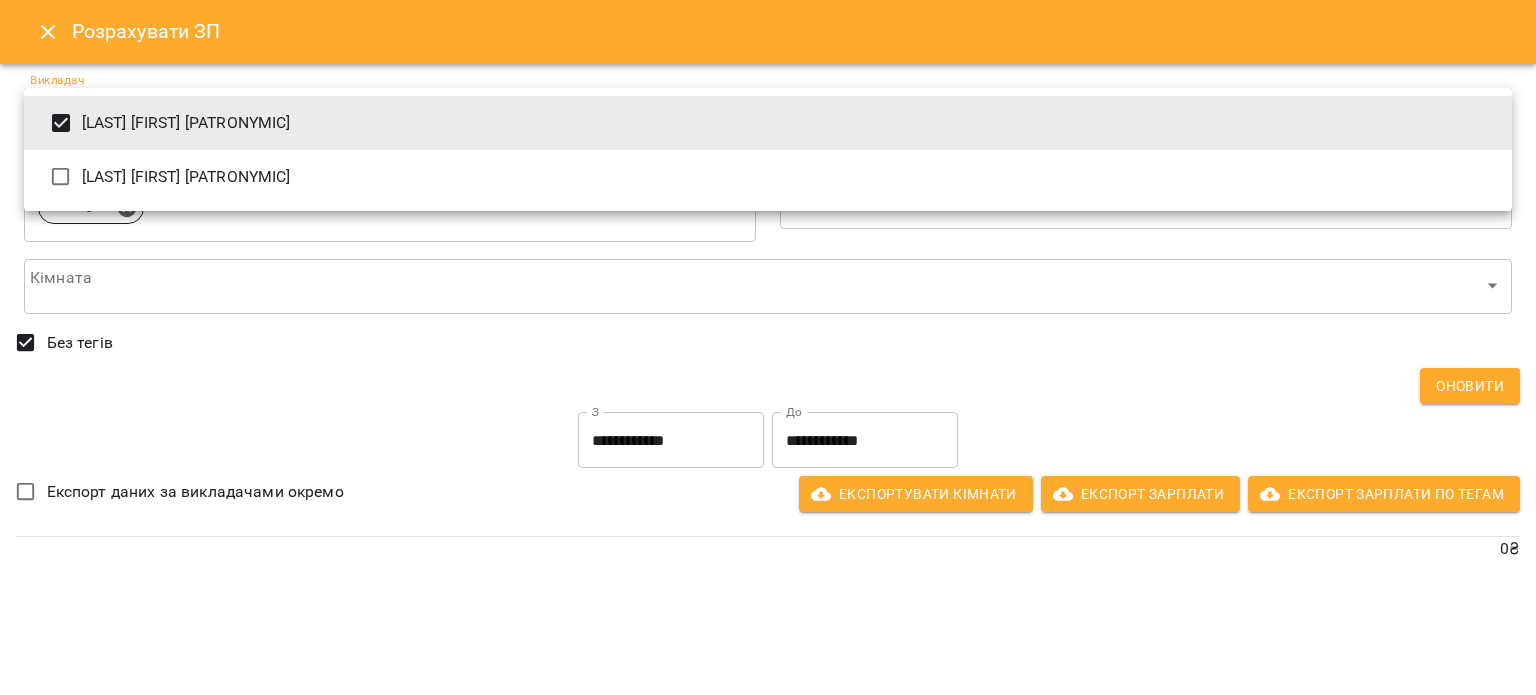 click at bounding box center [768, 347] 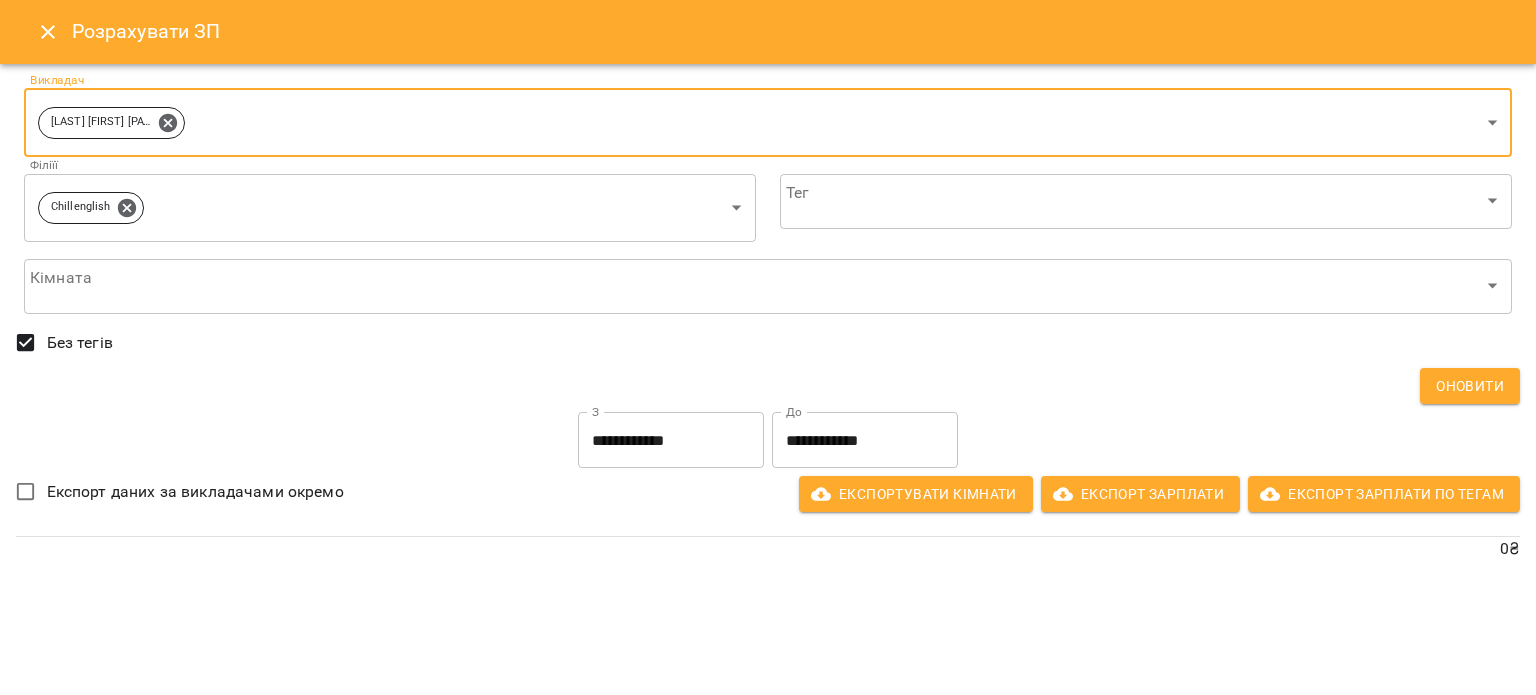 click on "Експортувати кімнати" at bounding box center [916, 494] 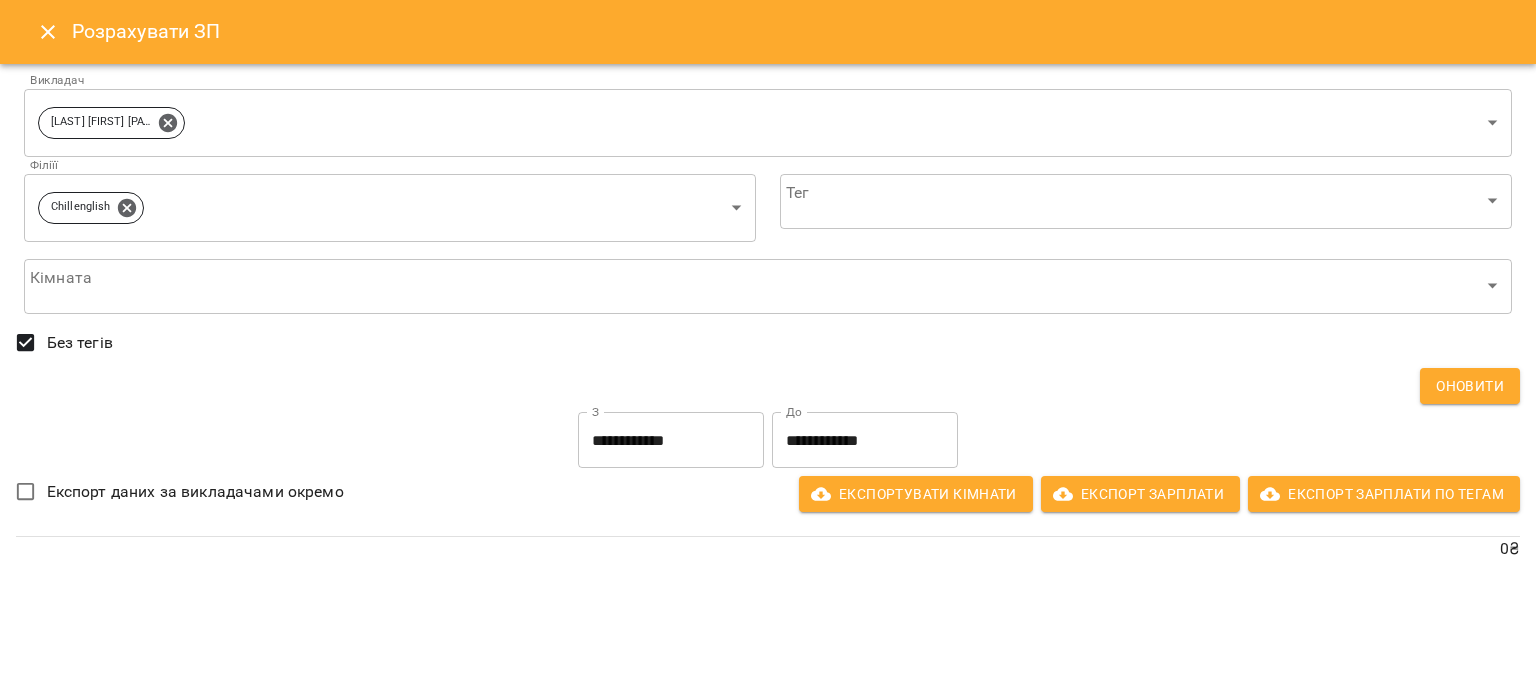 click on "**********" at bounding box center (768, 394) 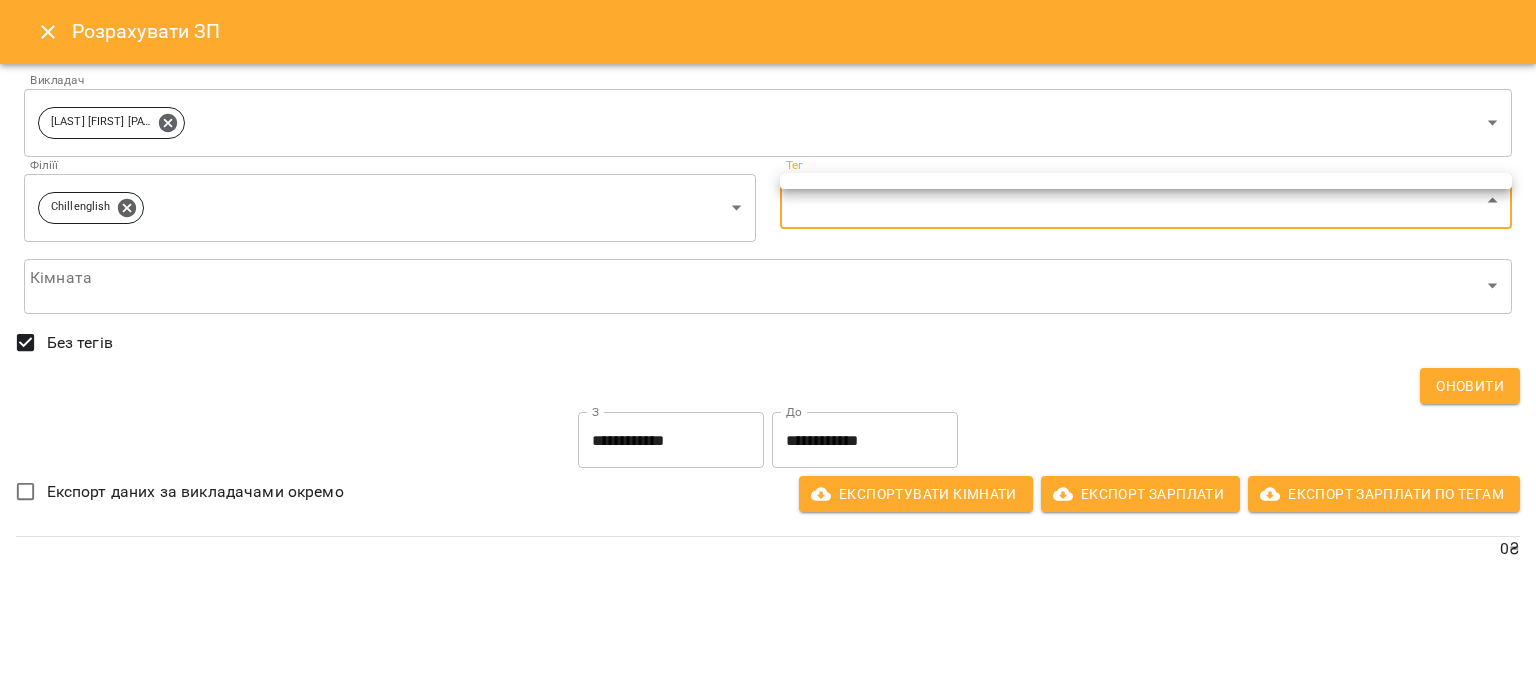 click at bounding box center (768, 347) 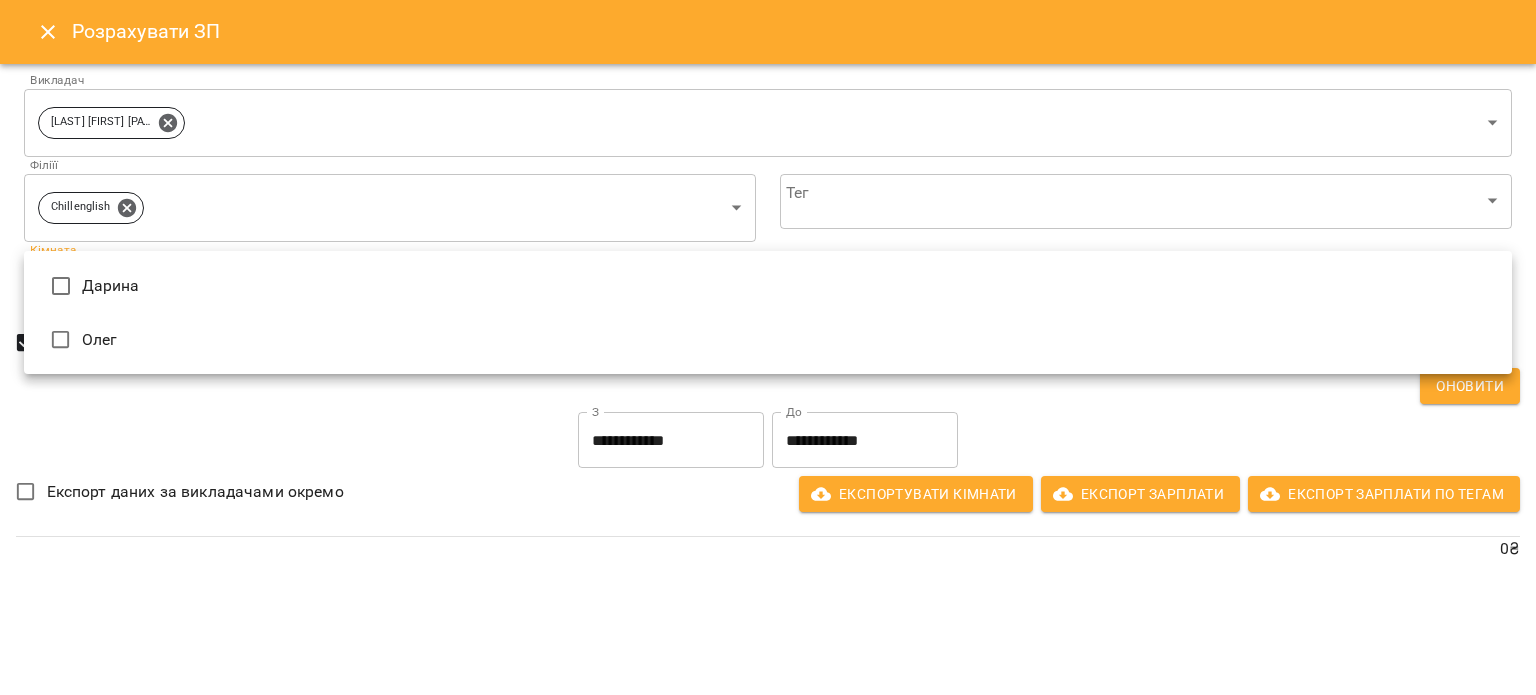 click on "**********" at bounding box center [768, 394] 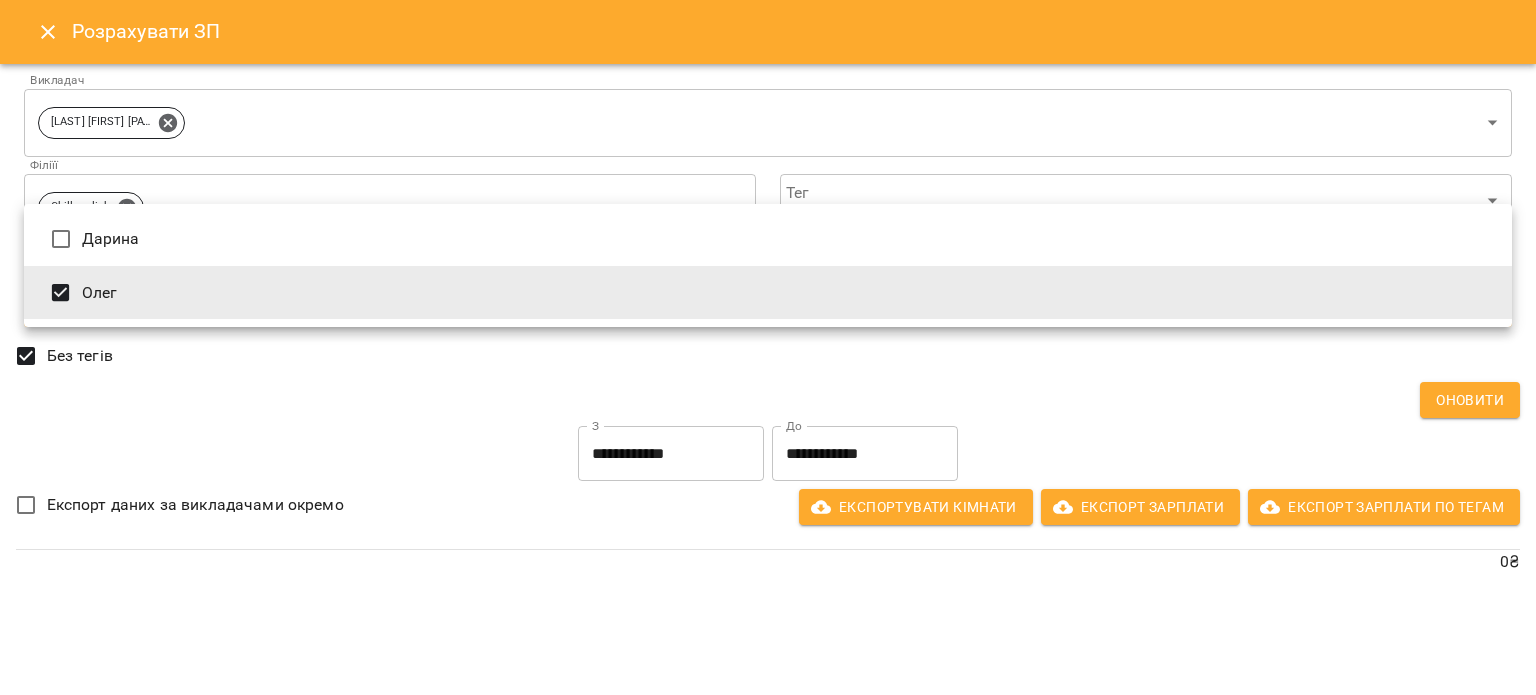 click at bounding box center (768, 347) 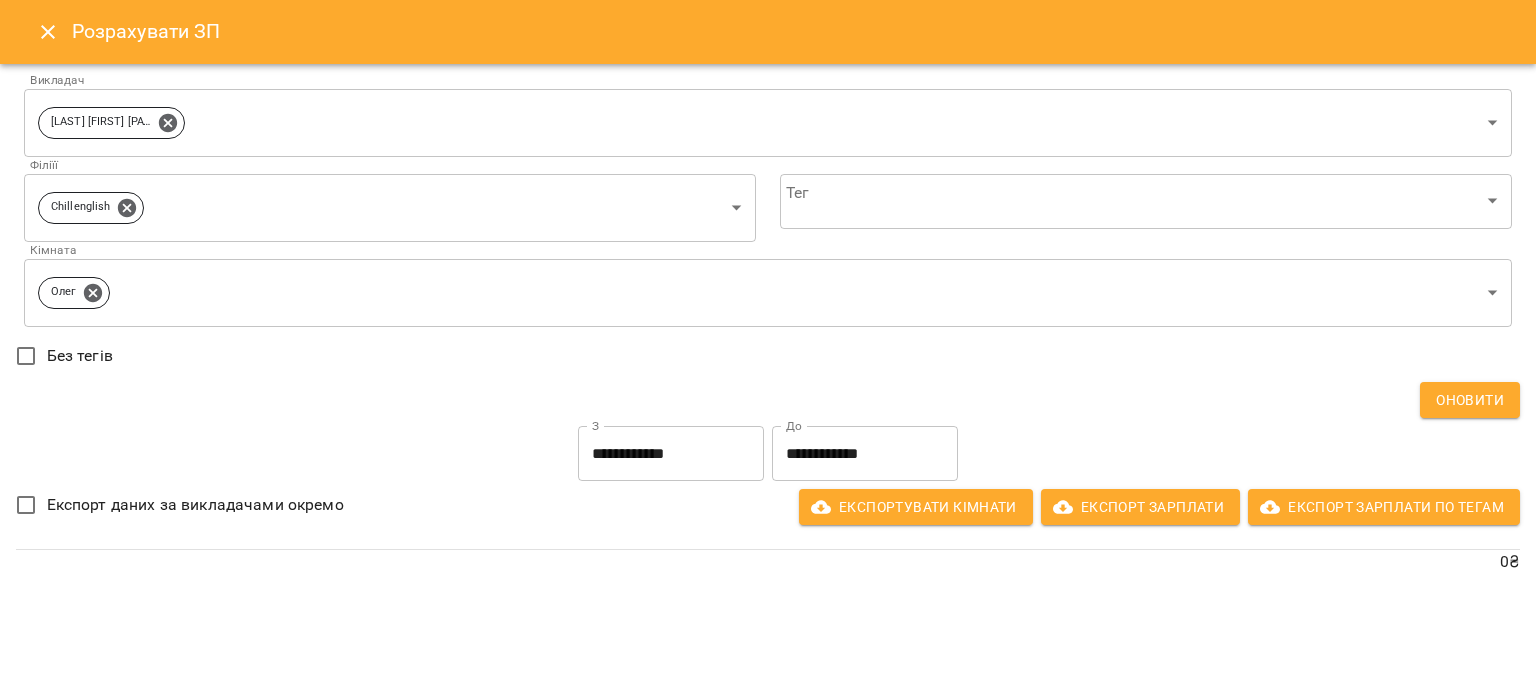 click on "Оновити" at bounding box center [1470, 400] 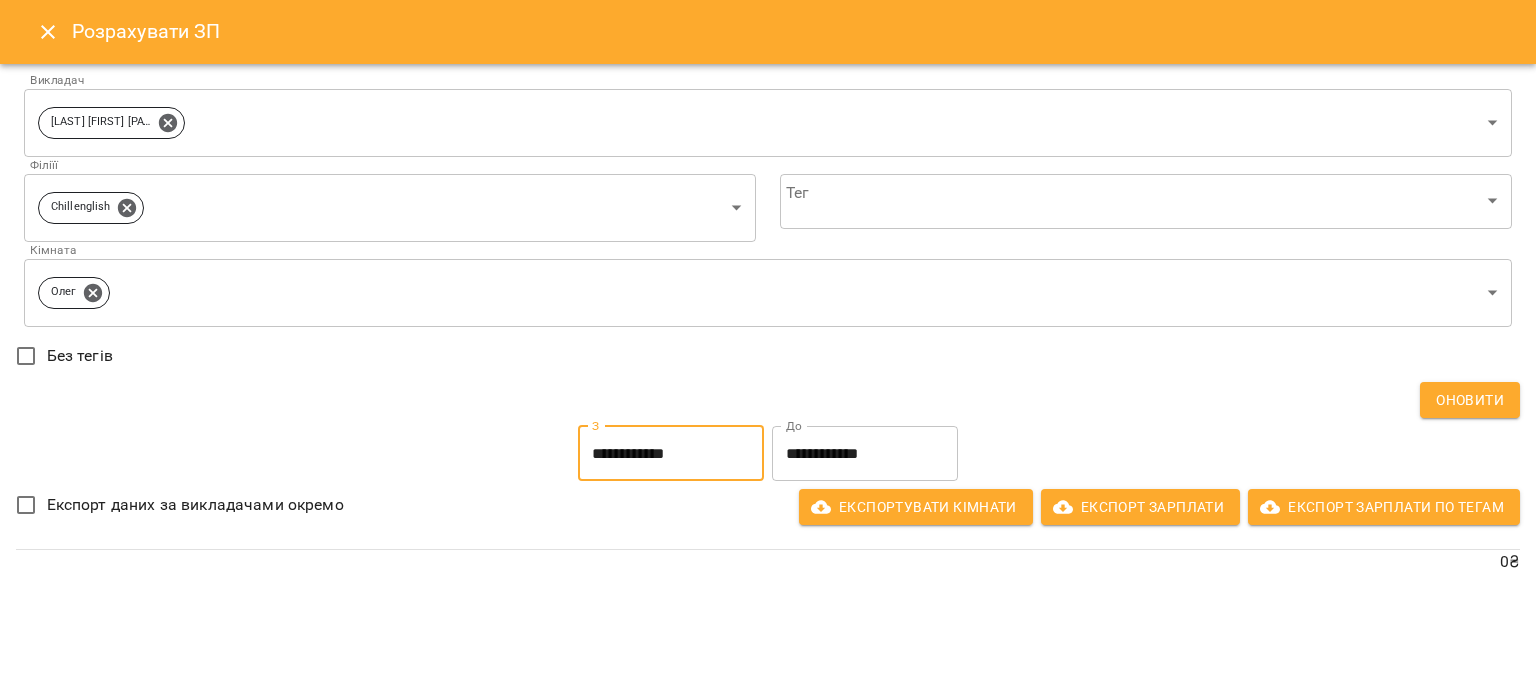 click on "**********" at bounding box center (671, 454) 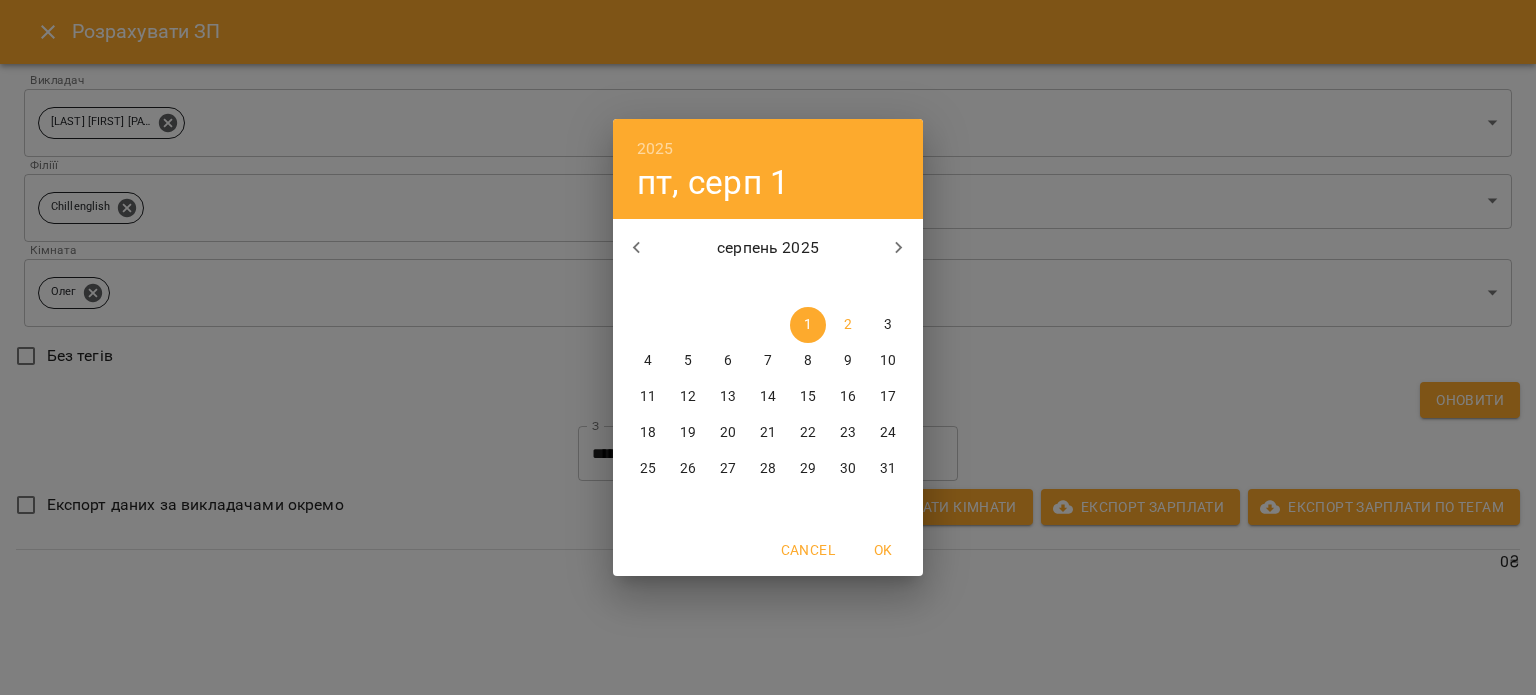 click 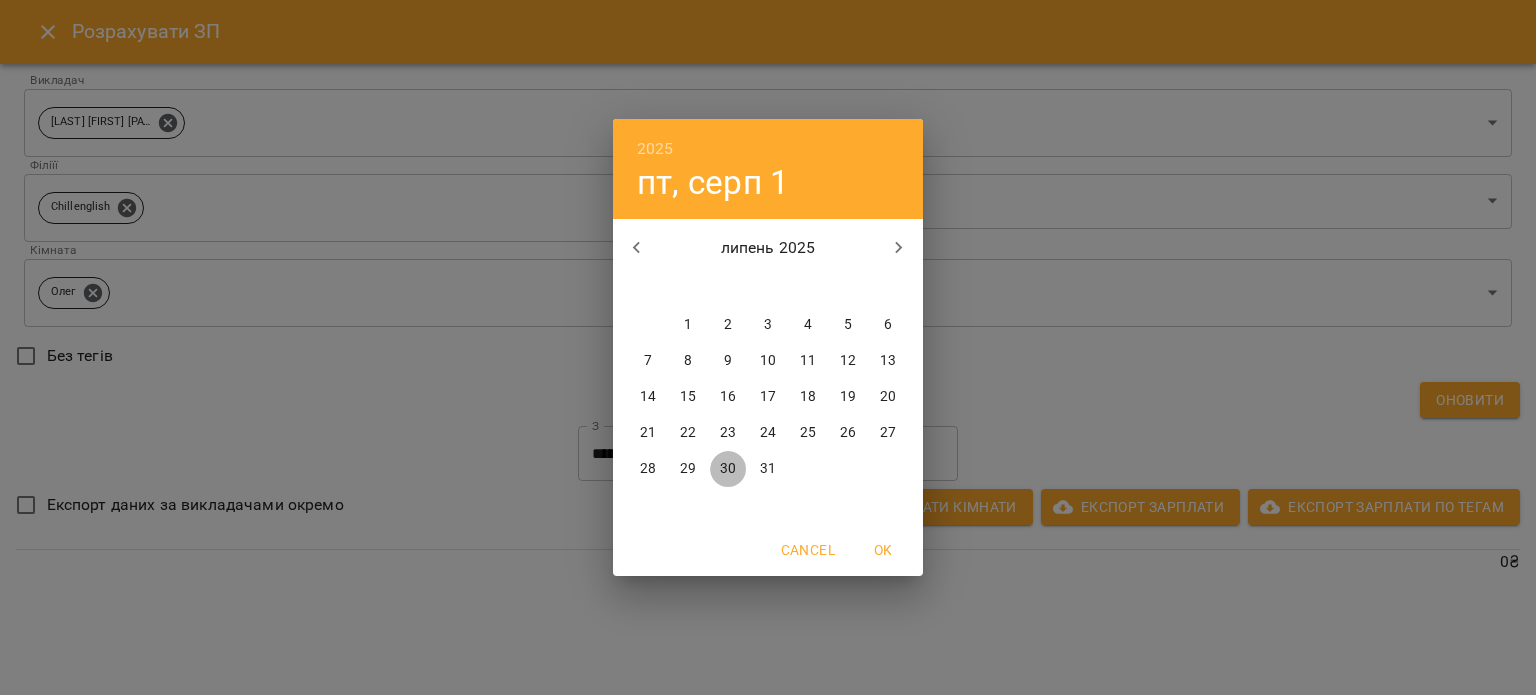click on "30" at bounding box center [728, 469] 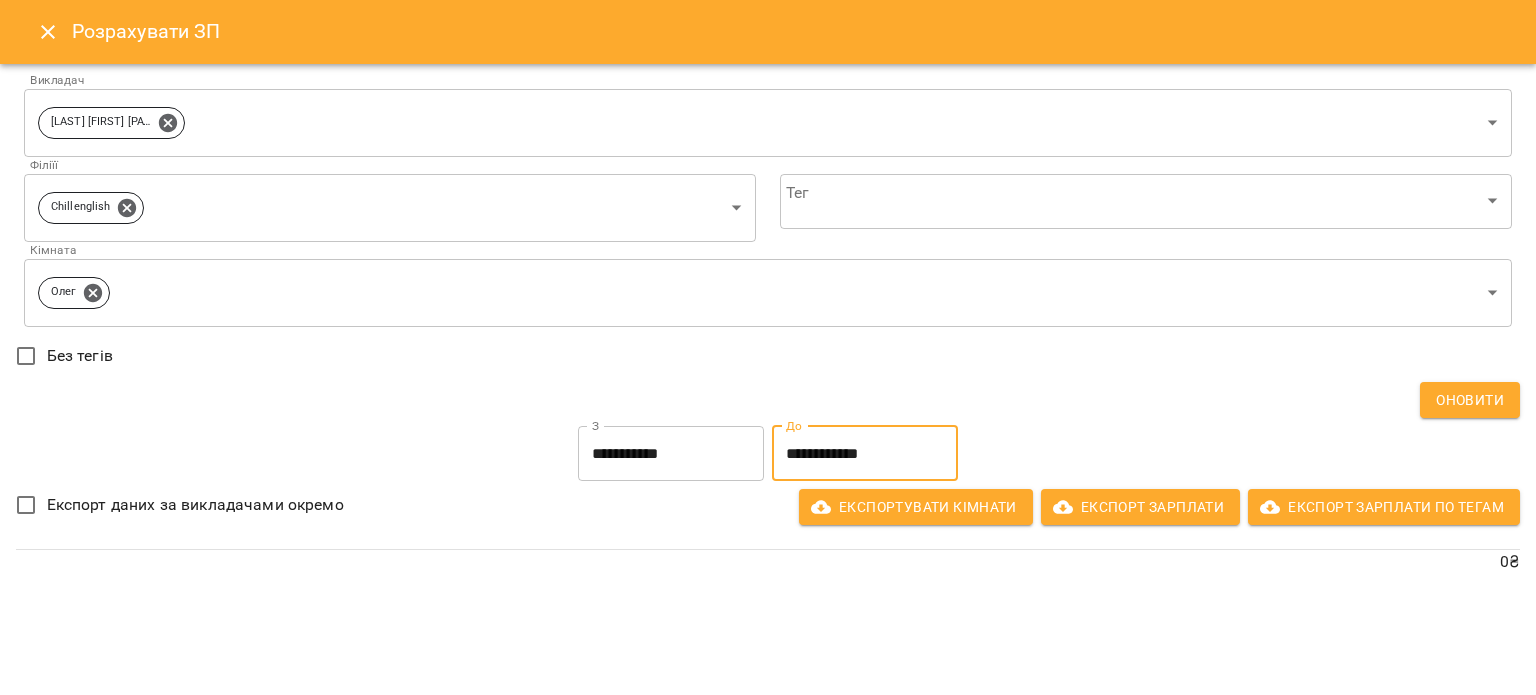 click on "**********" at bounding box center (865, 454) 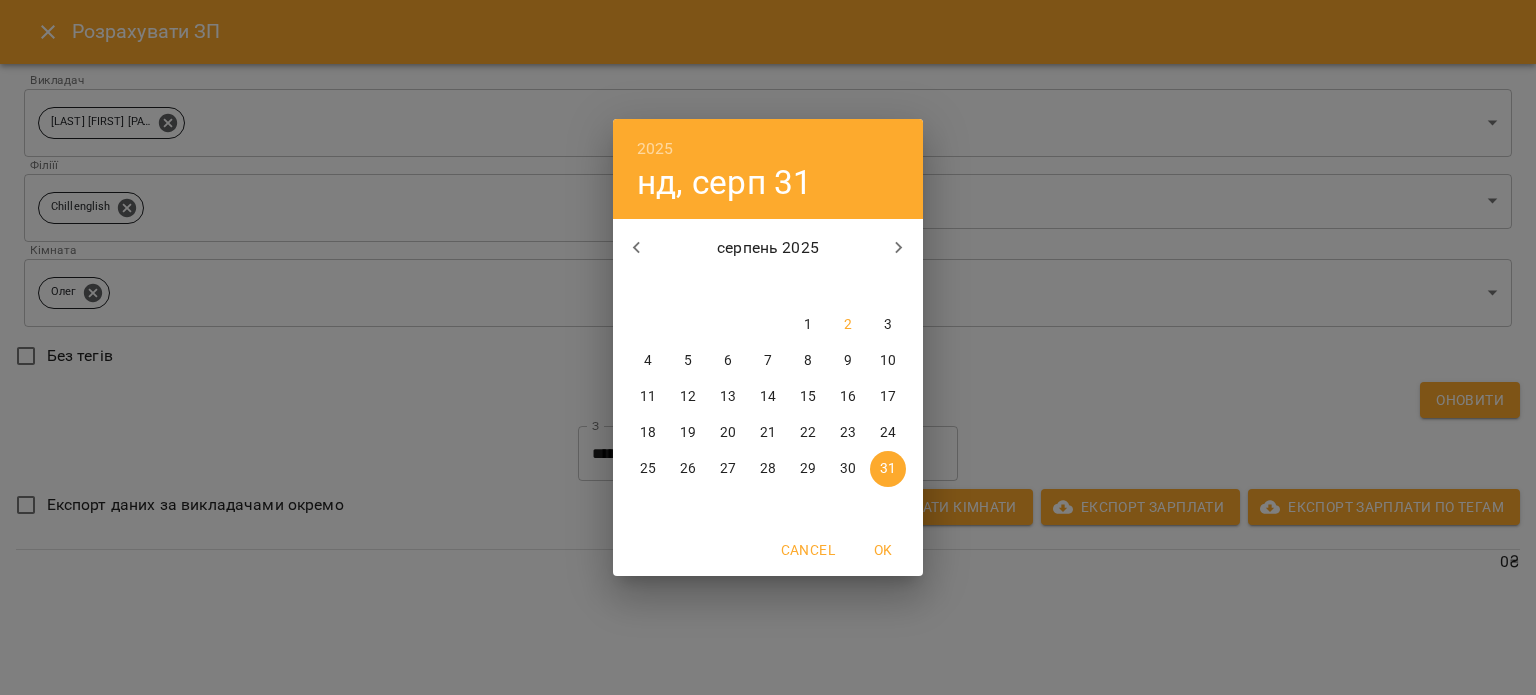 click on "2" at bounding box center [848, 325] 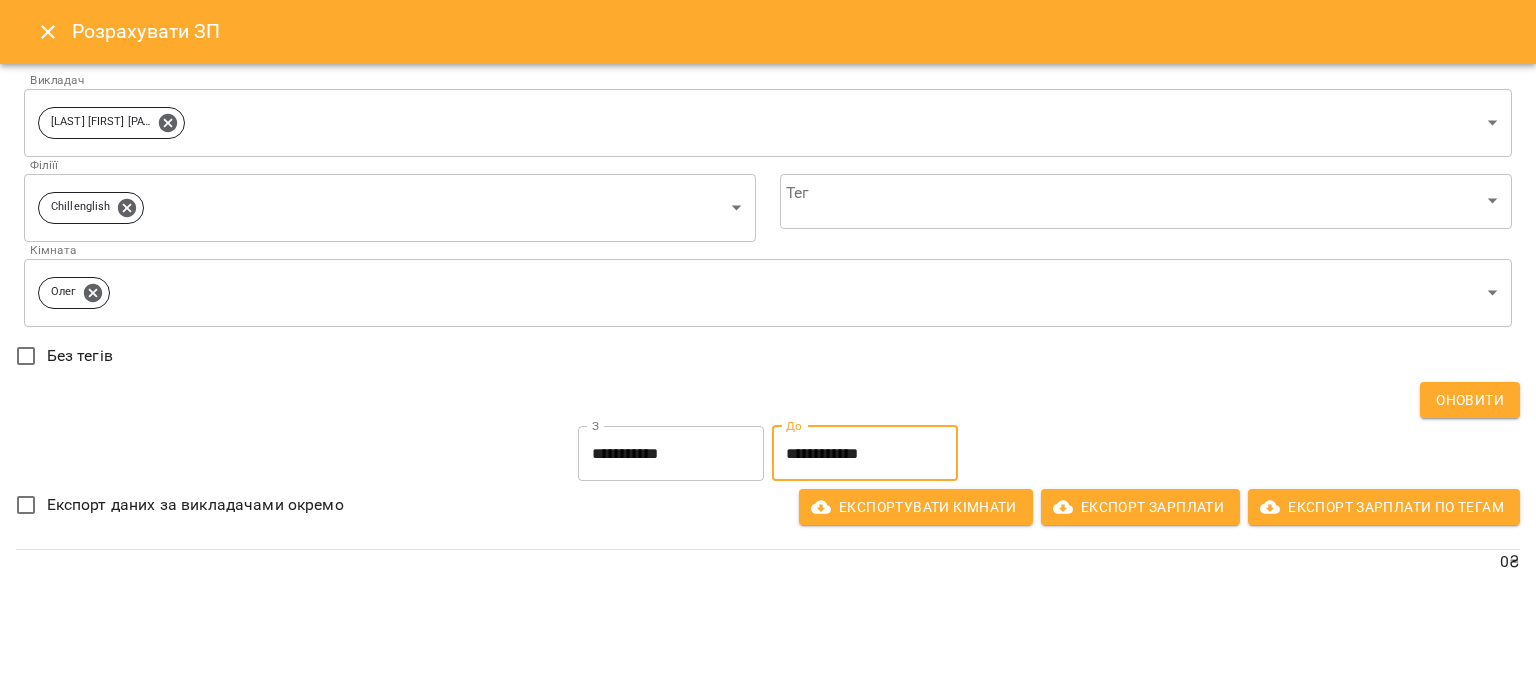 click on "**********" at bounding box center (865, 454) 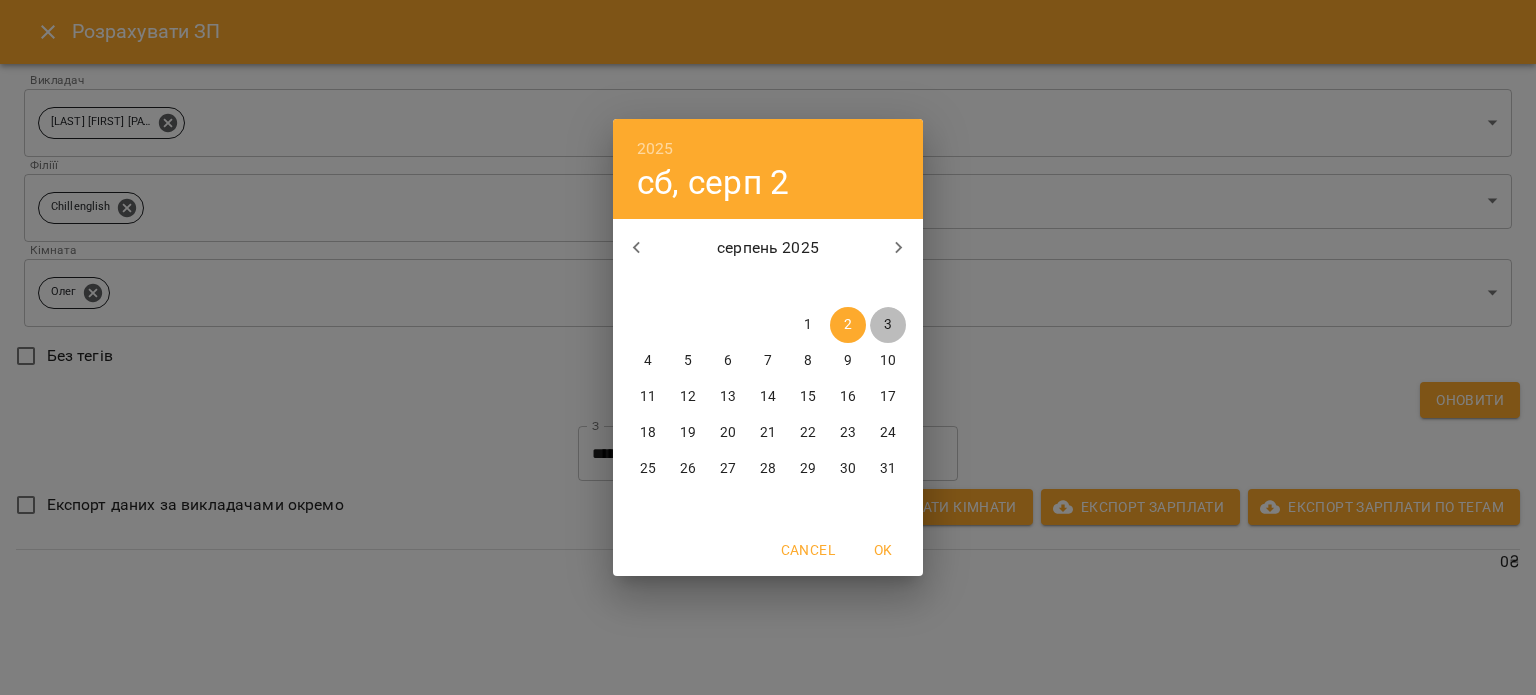 click on "3" at bounding box center [888, 325] 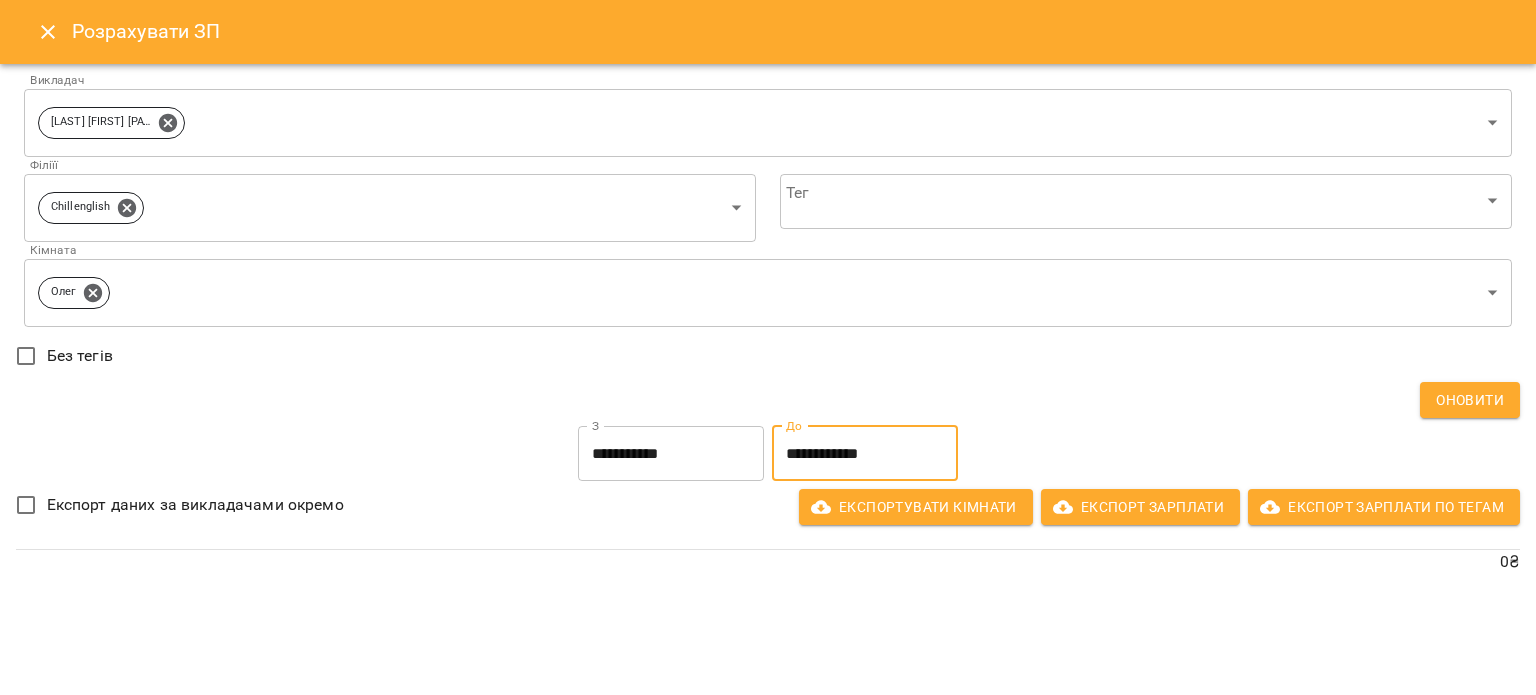 click on "Оновити" at bounding box center (1470, 400) 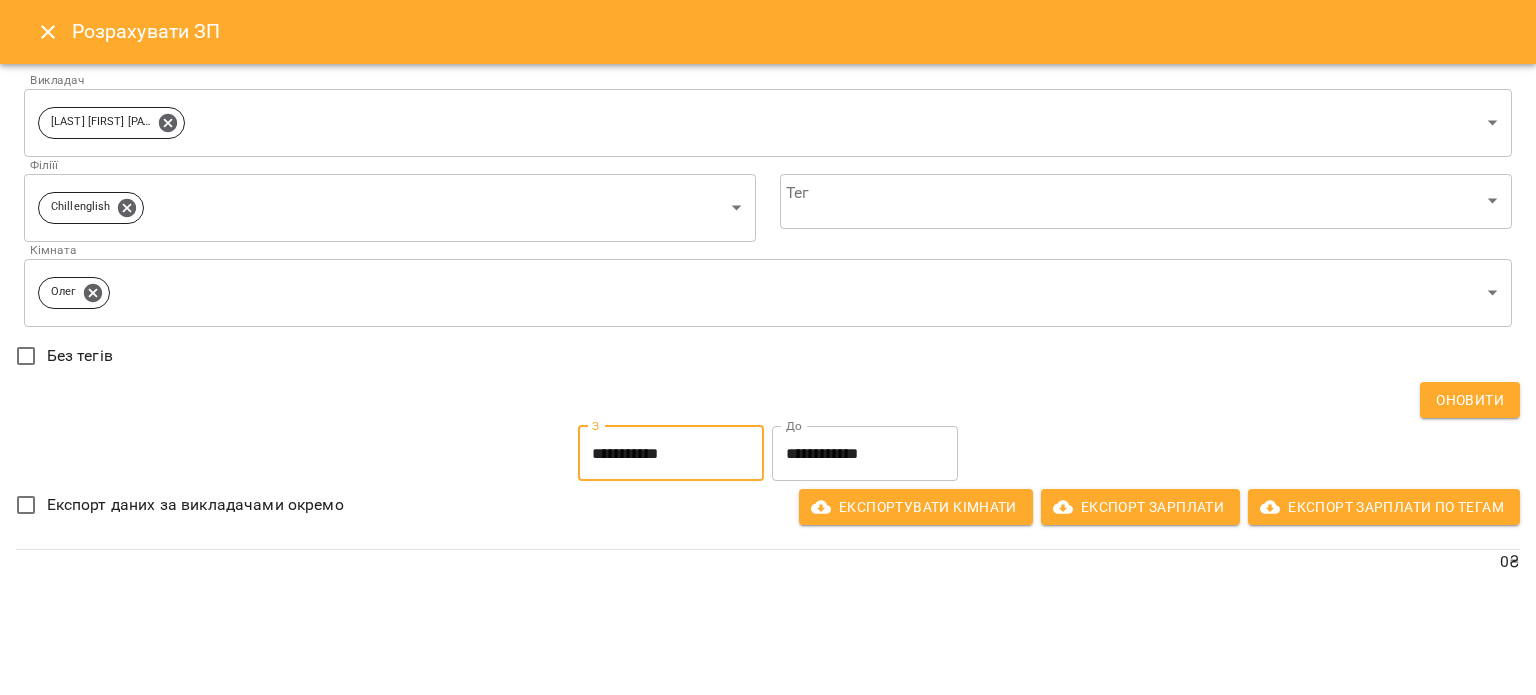 click on "**********" at bounding box center [671, 454] 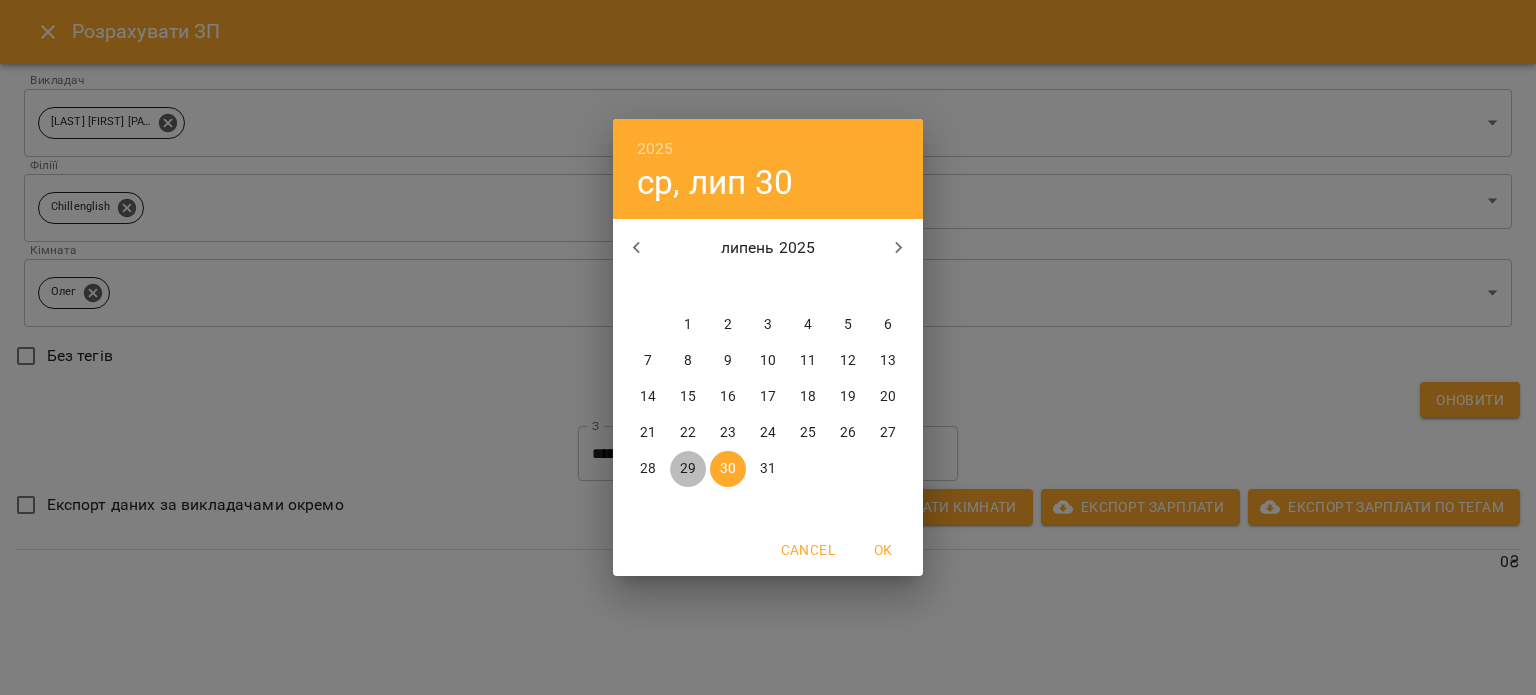click on "29" at bounding box center (688, 469) 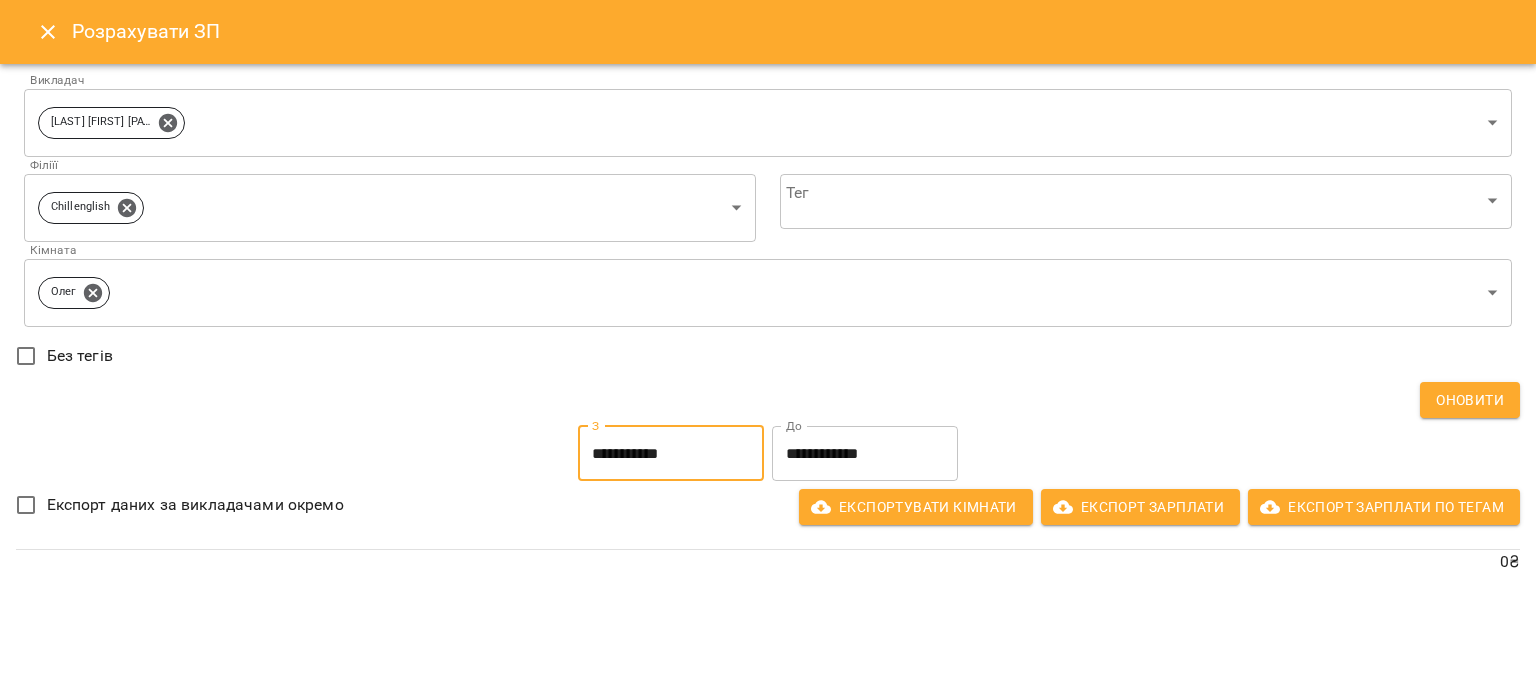 click on "Оновити" at bounding box center (1470, 400) 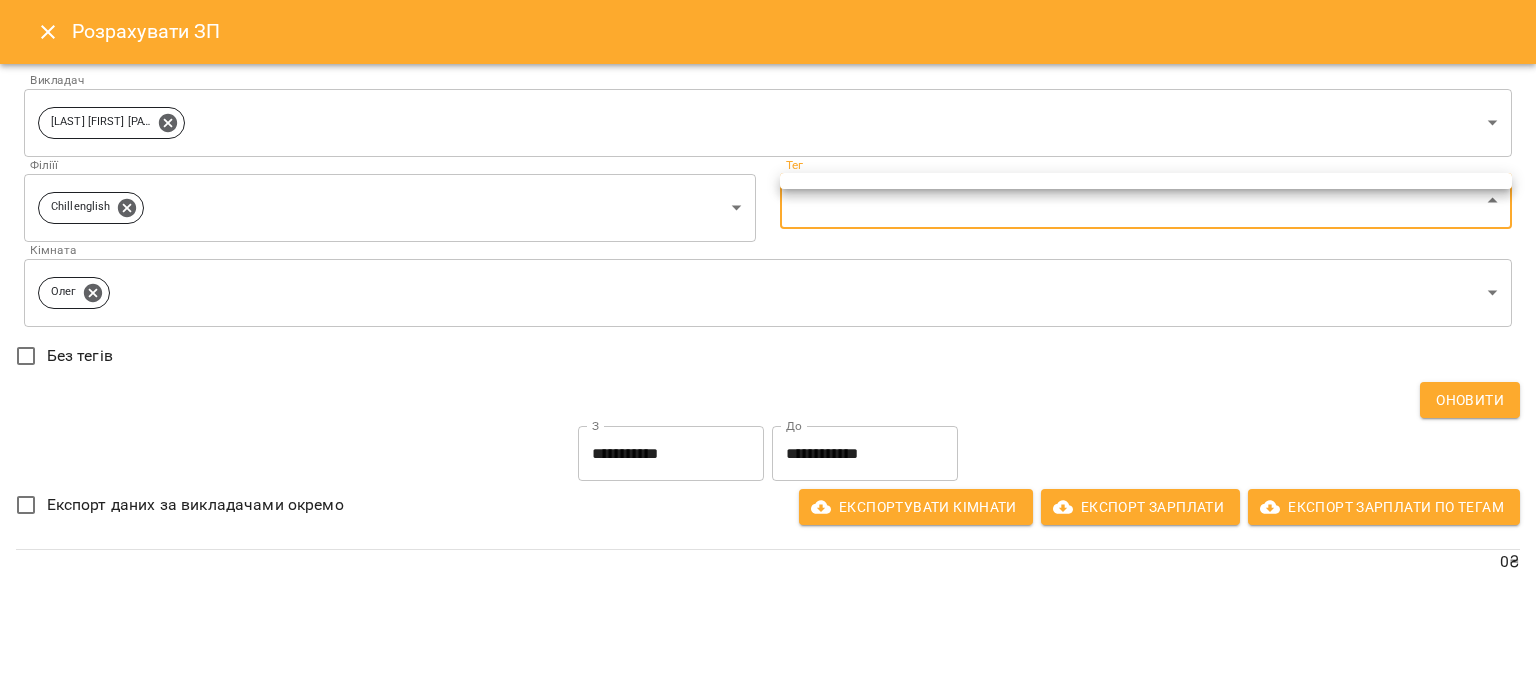 click on "**********" at bounding box center (768, 394) 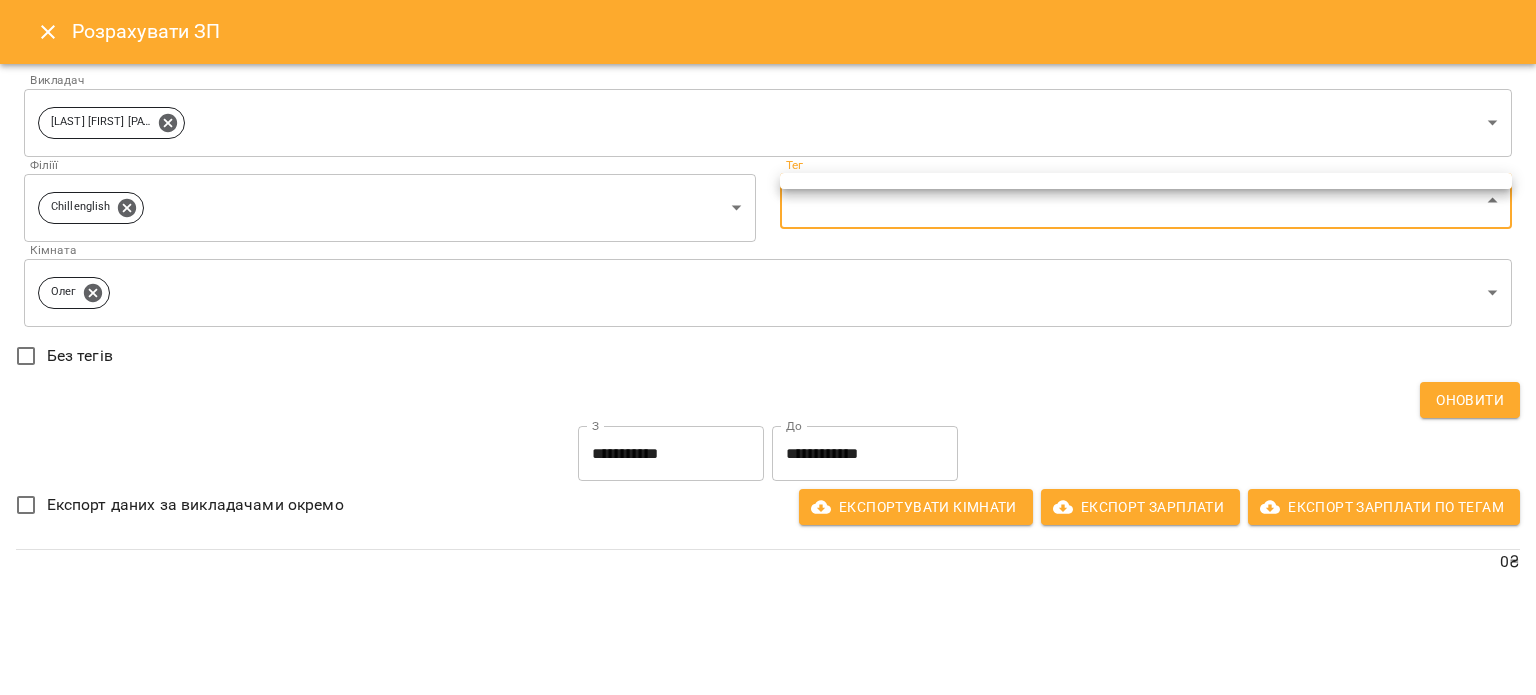 click at bounding box center [768, 347] 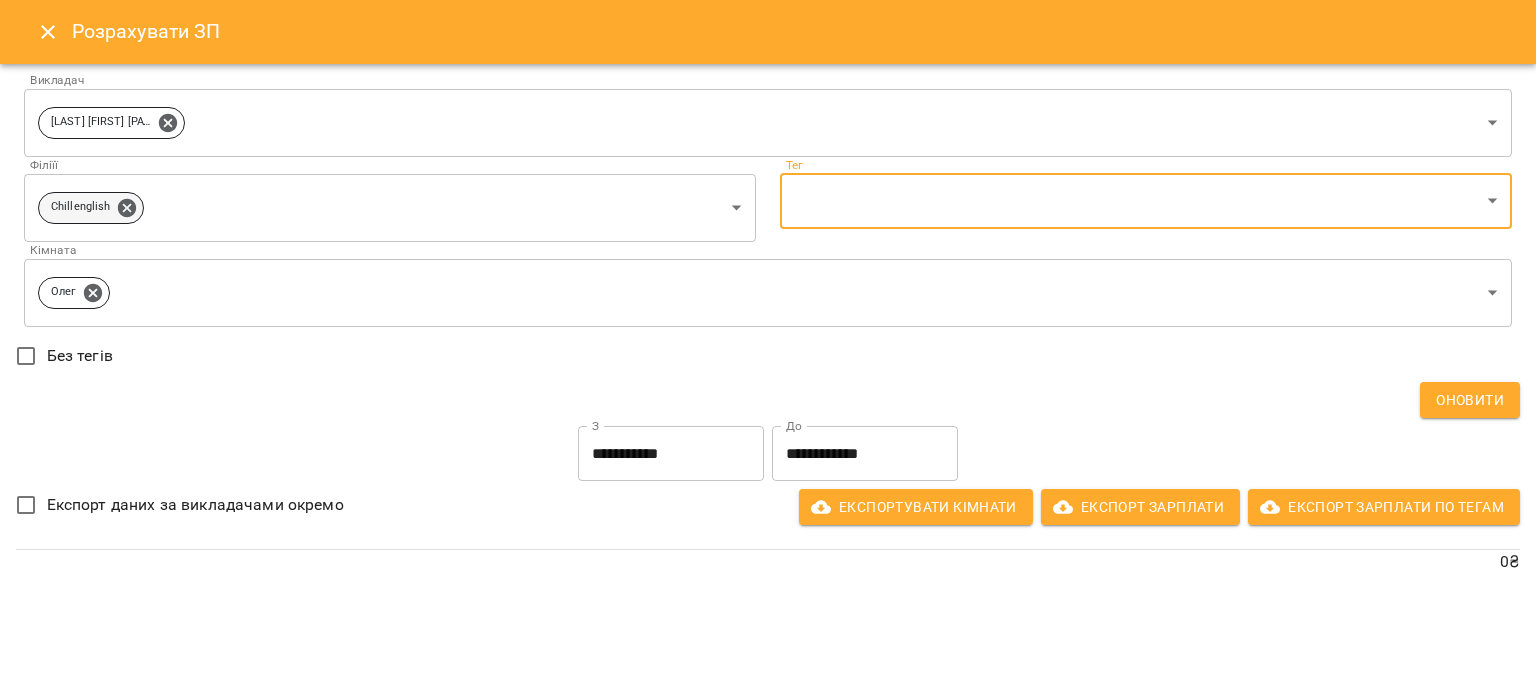 click 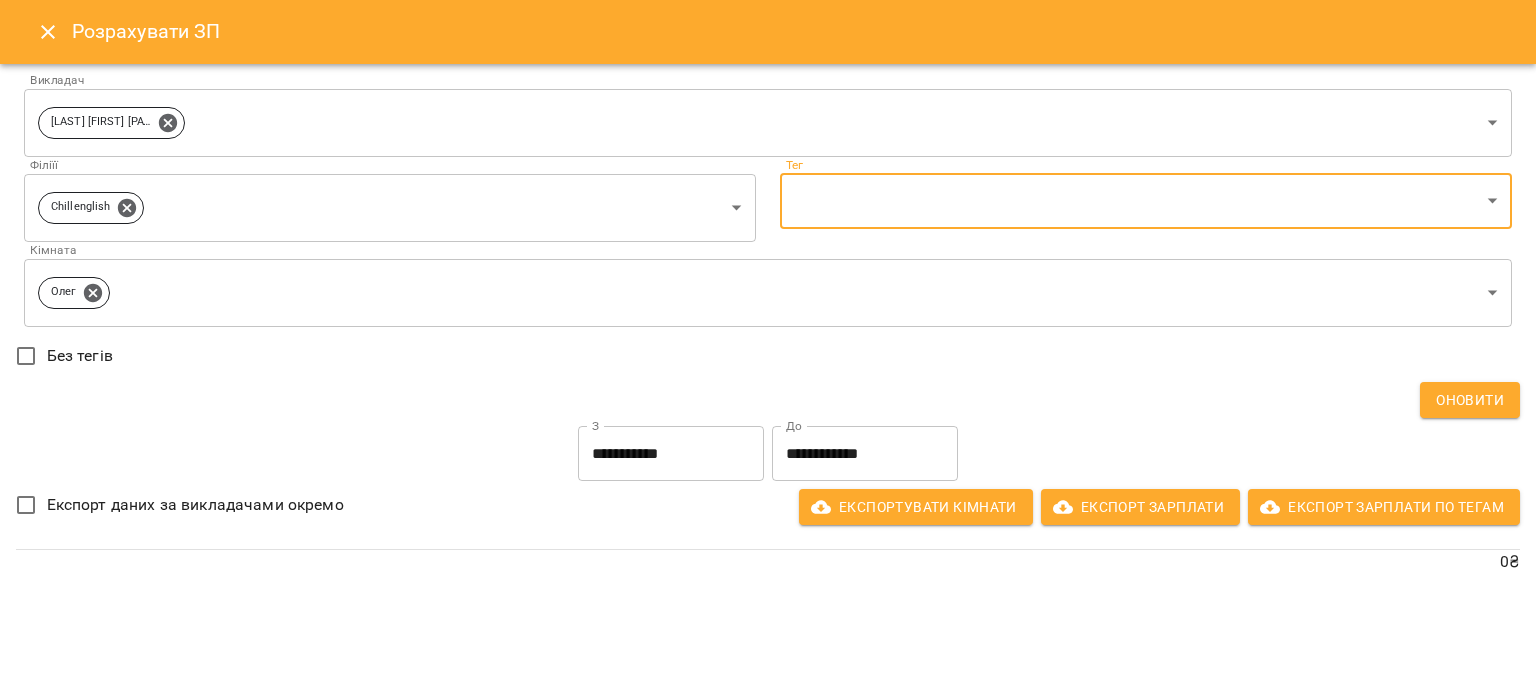 type 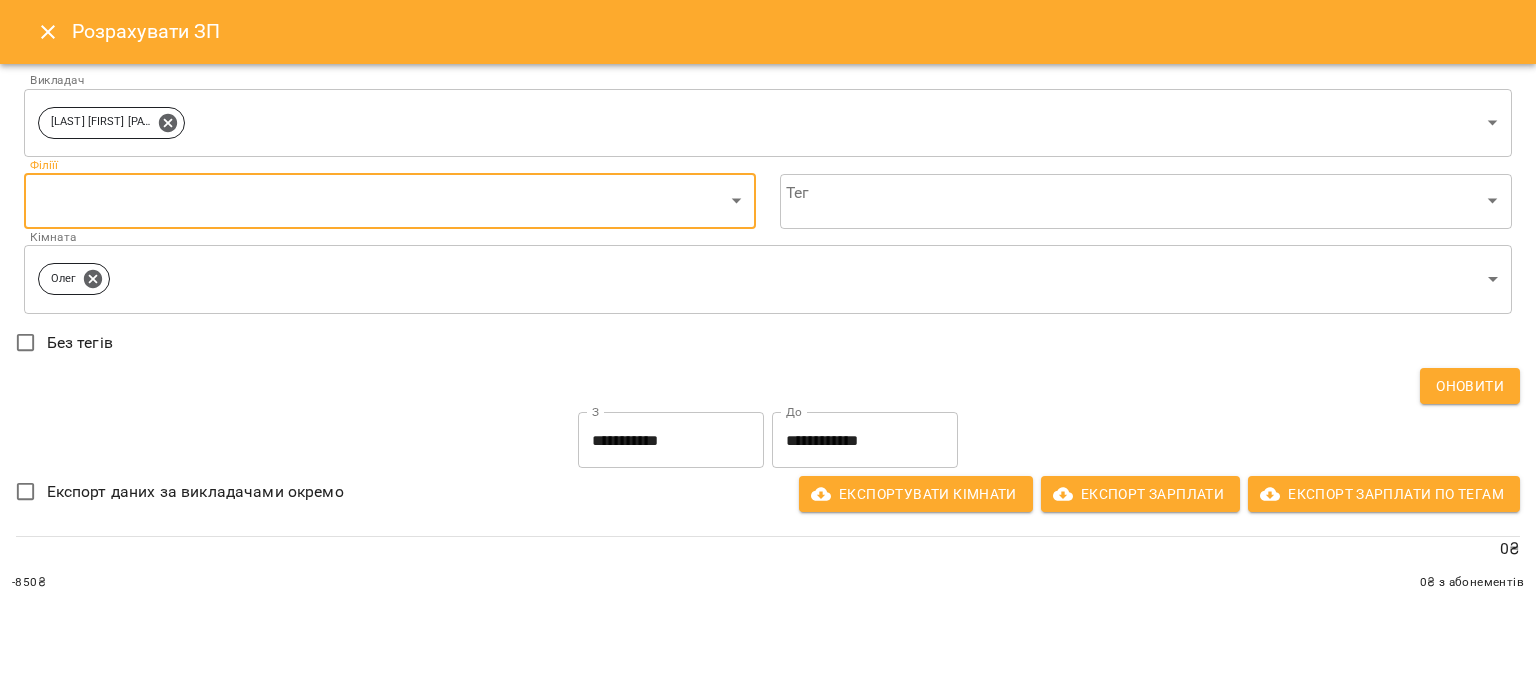 click on "Оновити" at bounding box center [1470, 386] 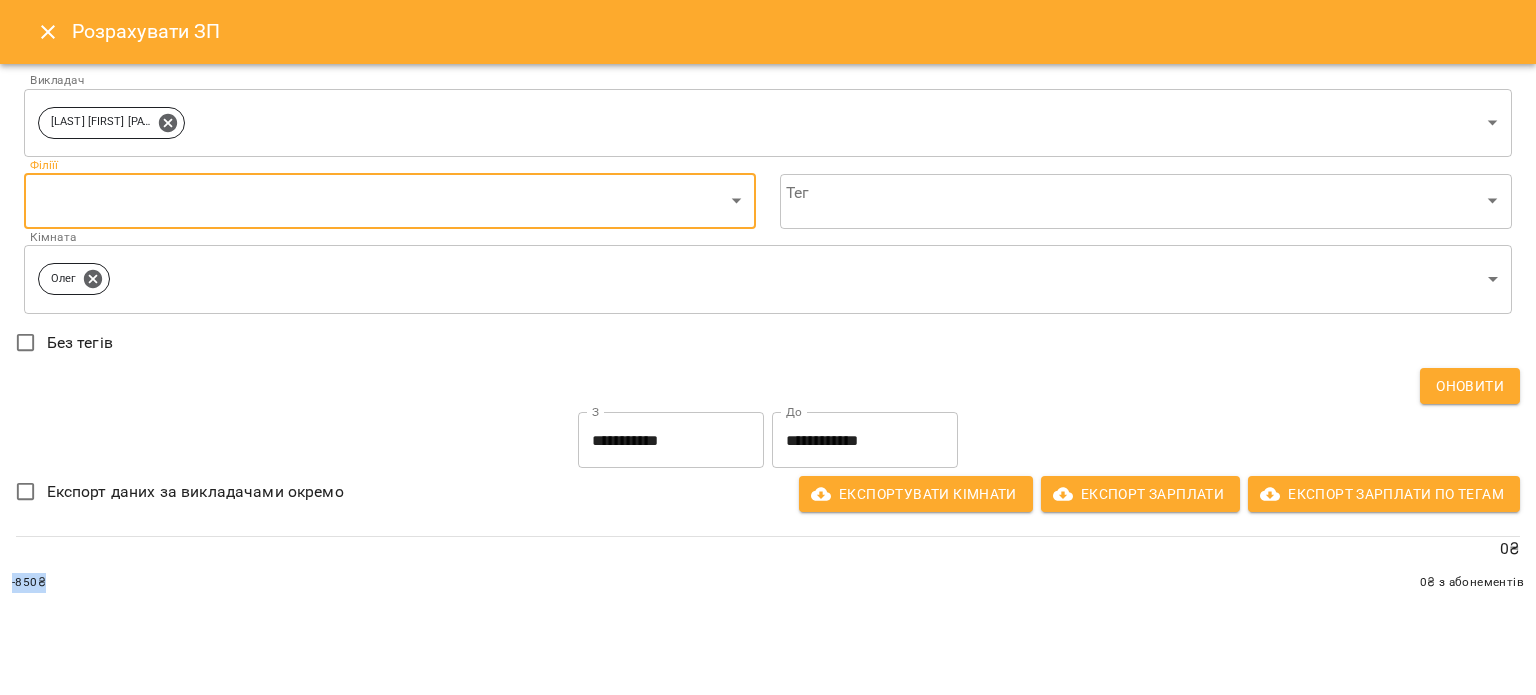 drag, startPoint x: 42, startPoint y: 571, endPoint x: 1, endPoint y: 579, distance: 41.773197 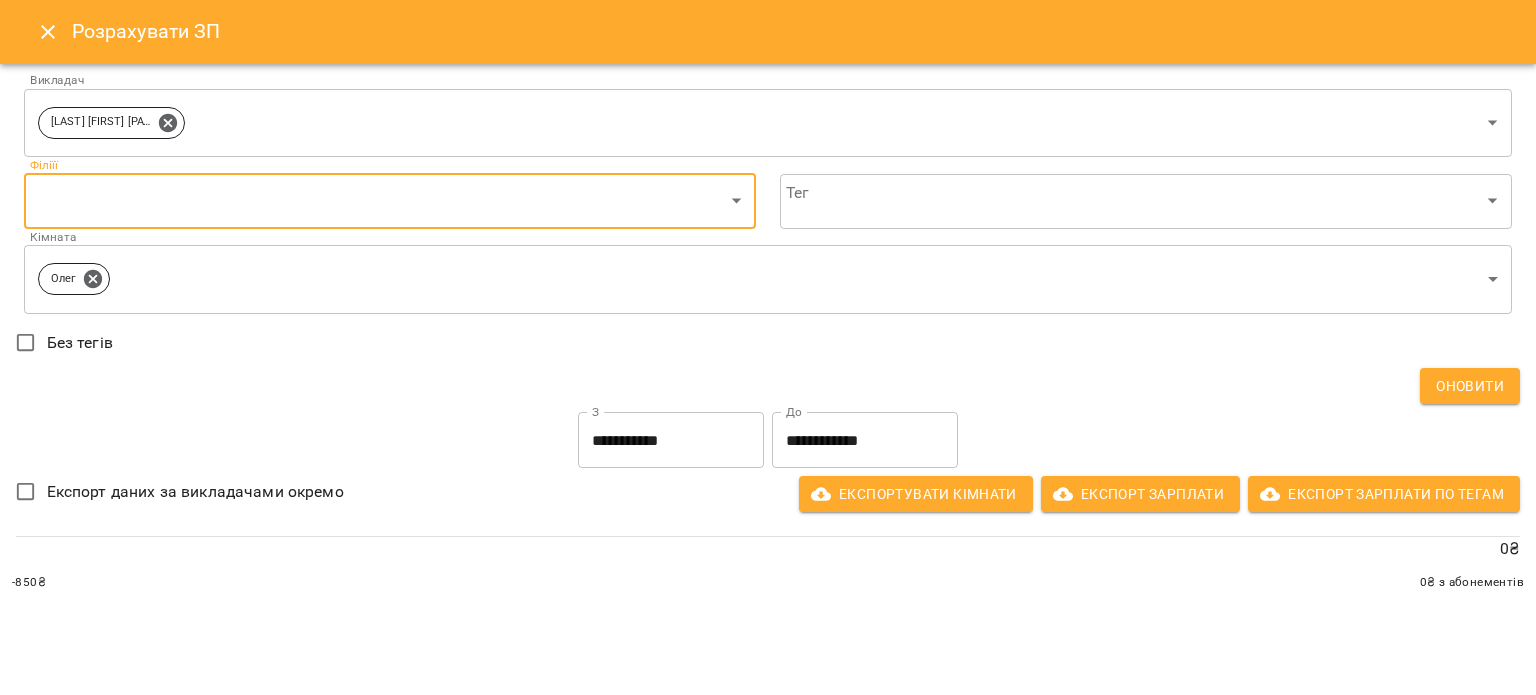 click on "Експорт даних за викладачами окремо" at bounding box center (195, 492) 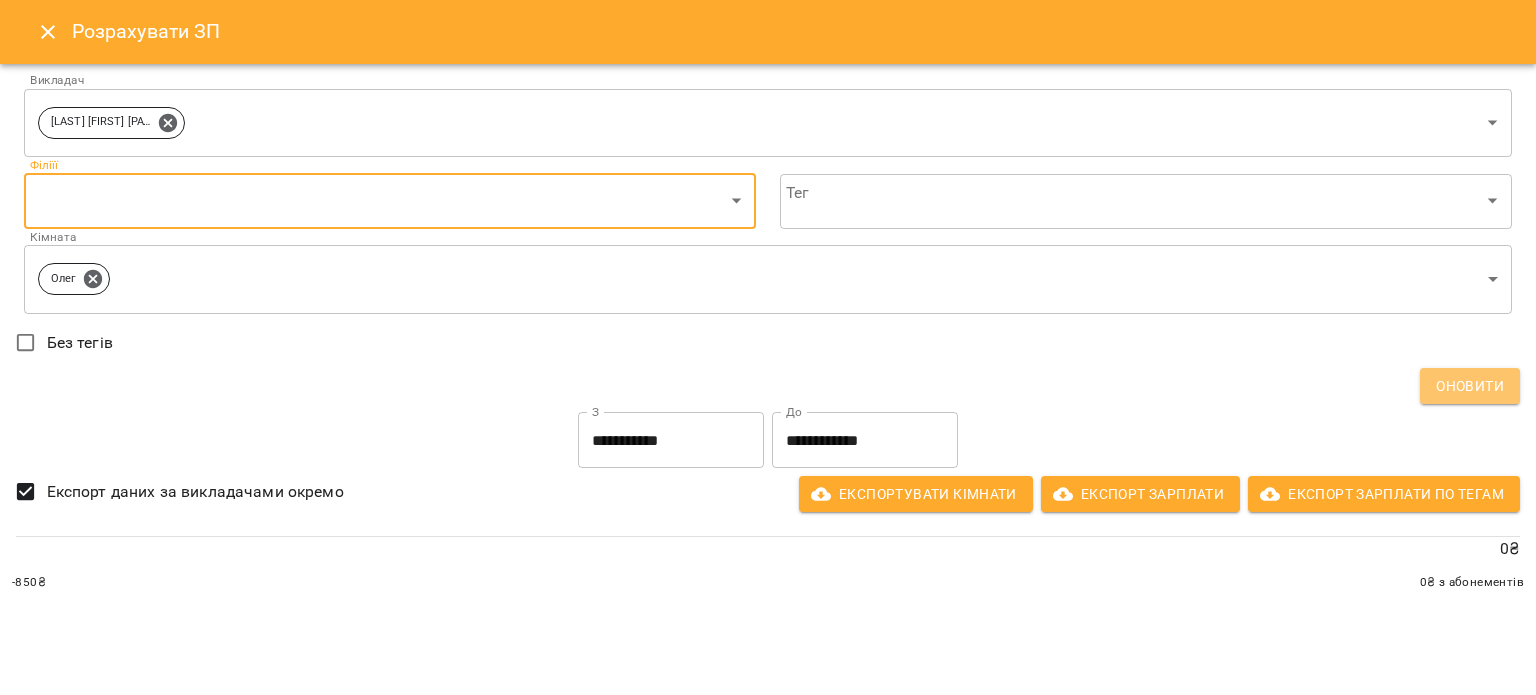 click on "Оновити" at bounding box center [1470, 386] 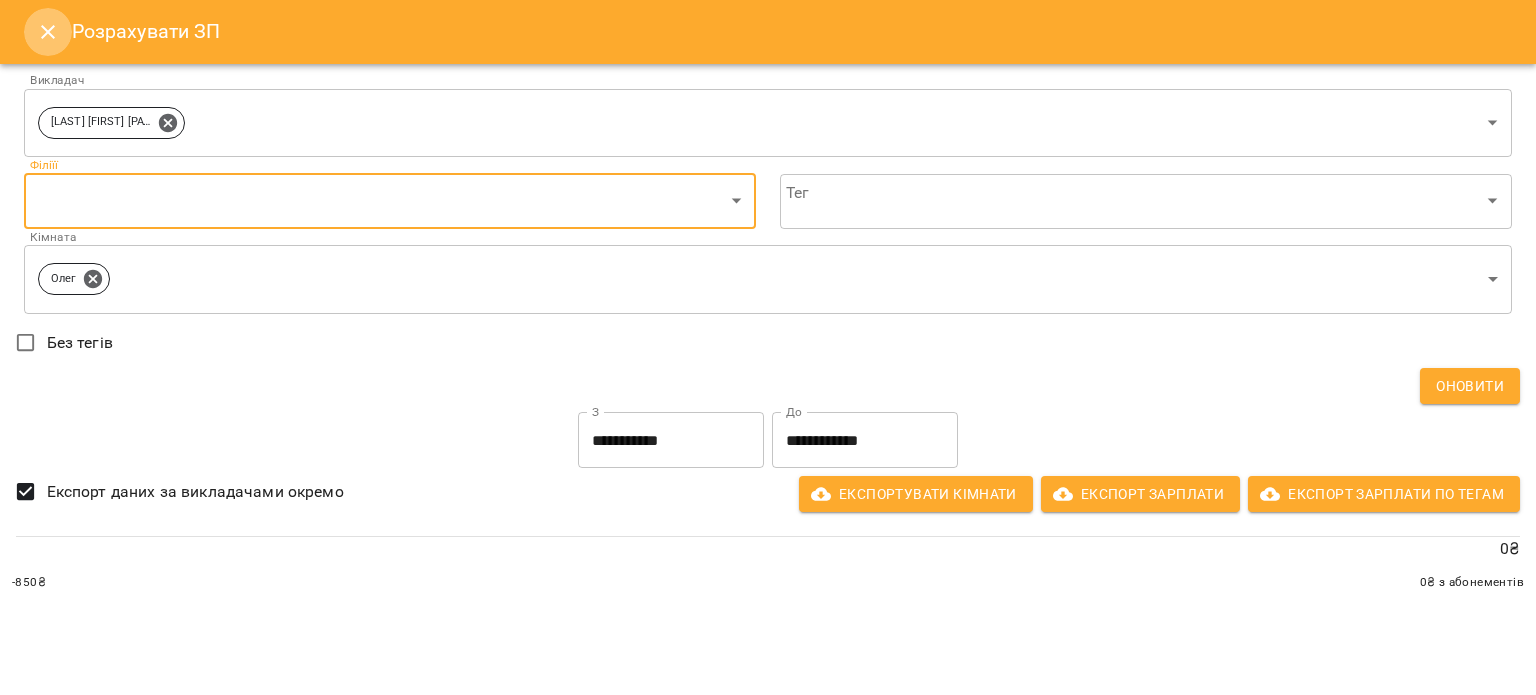 click 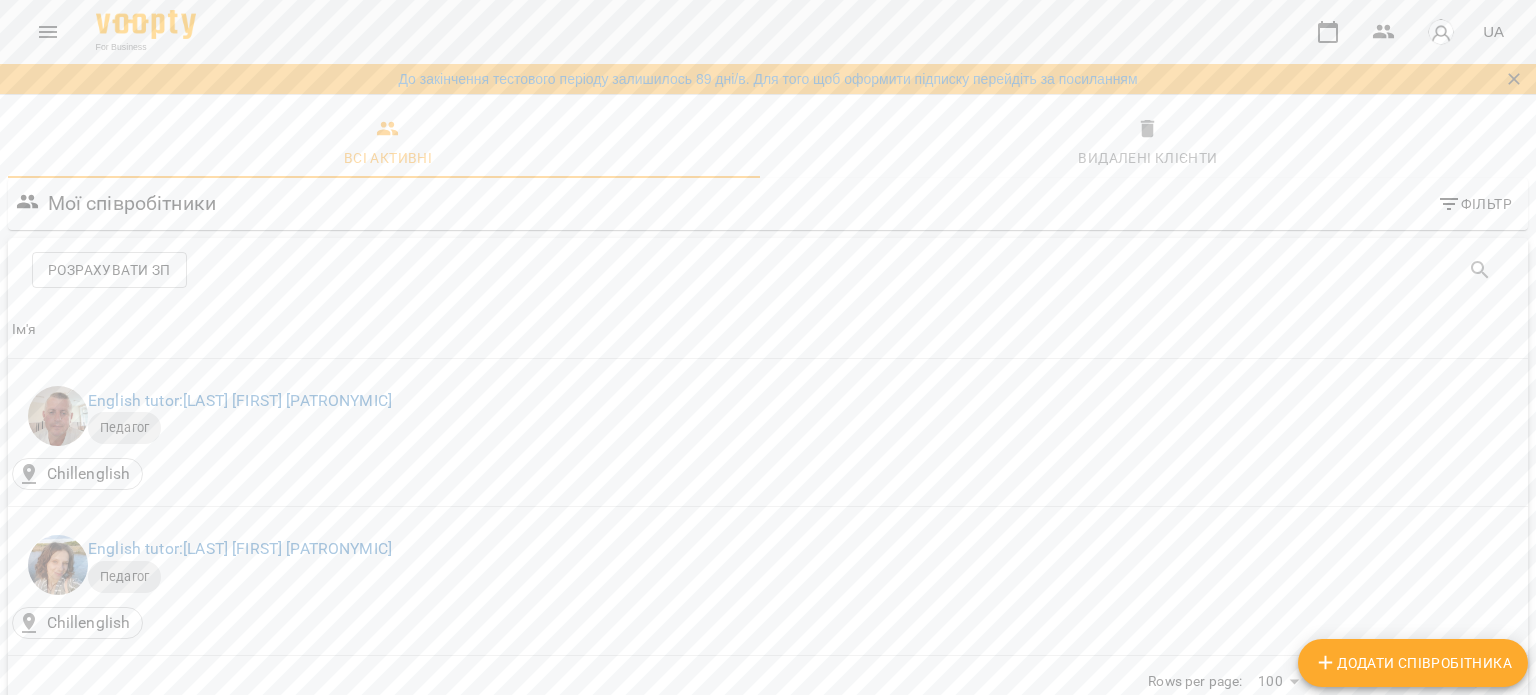 click at bounding box center (48, 32) 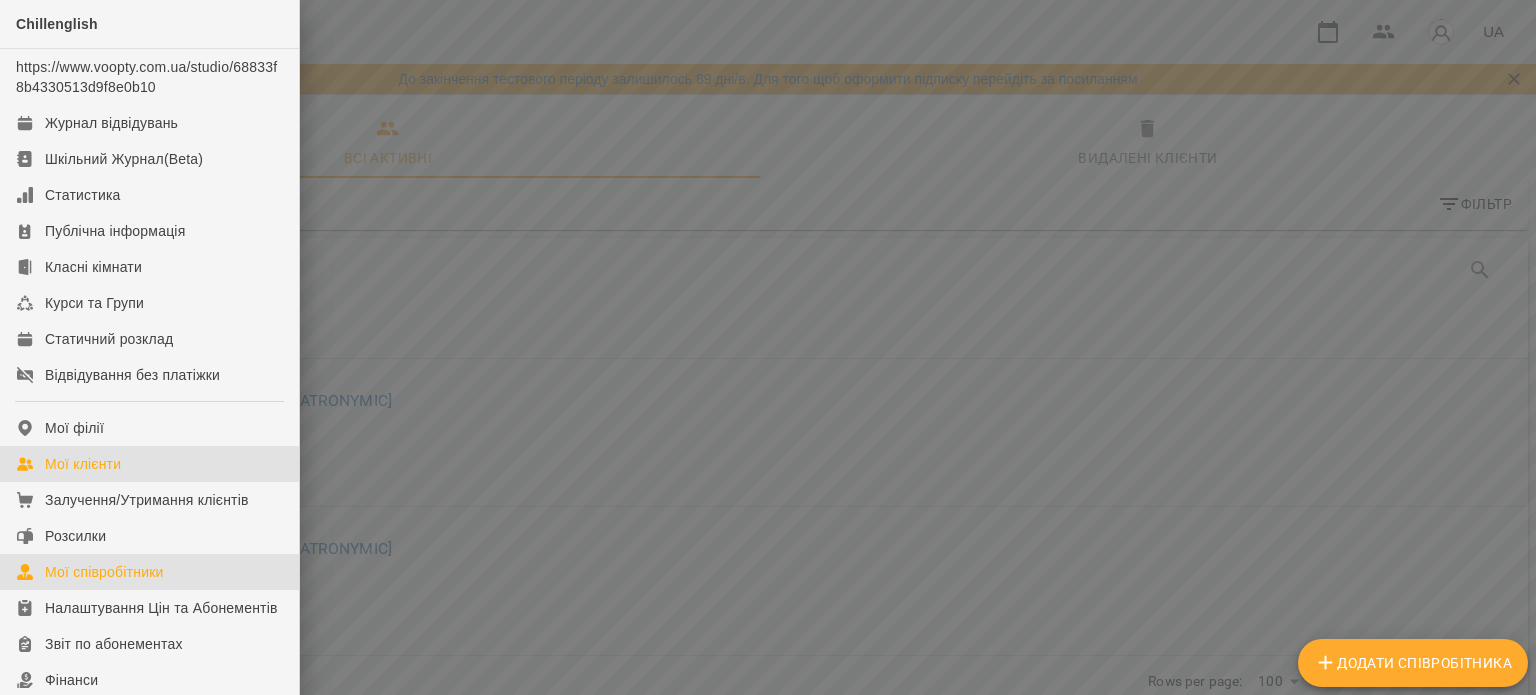 click on "Мої клієнти" at bounding box center (149, 464) 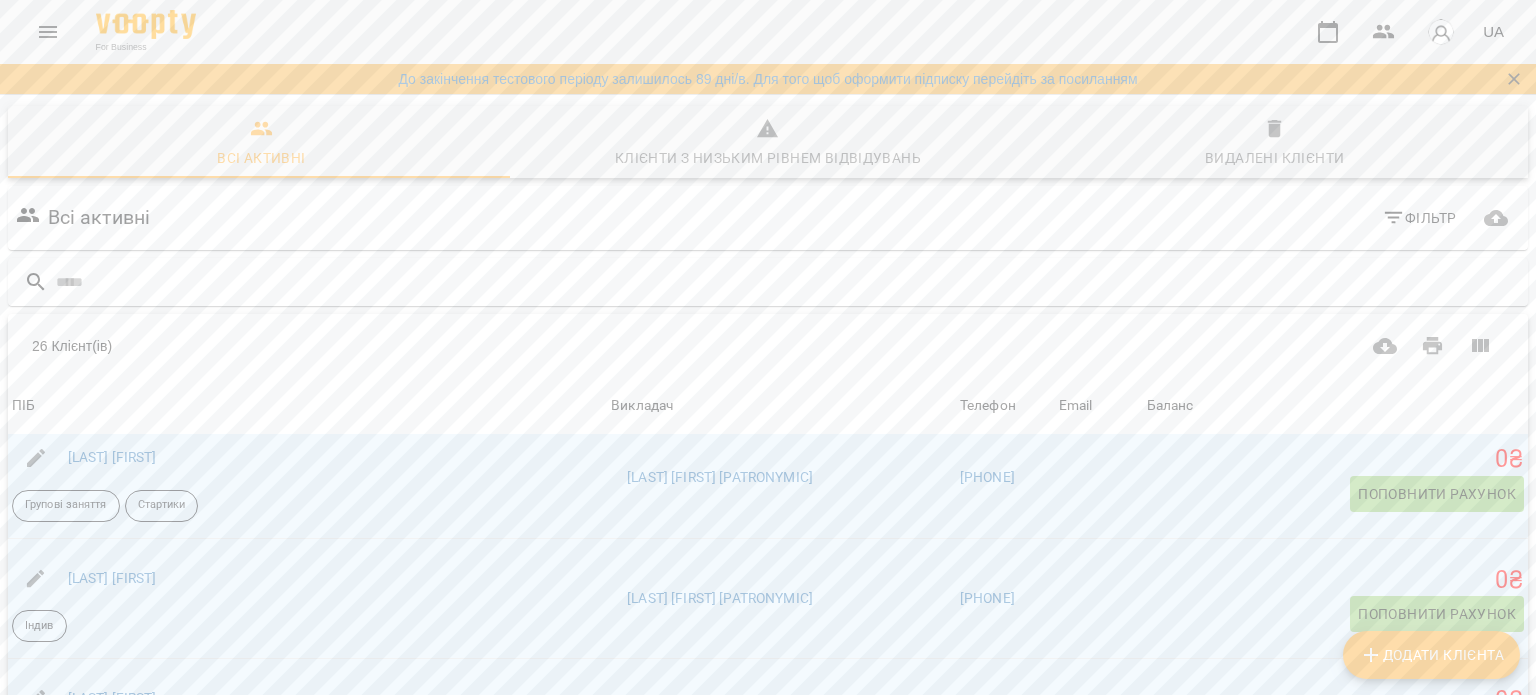 scroll, scrollTop: 2686, scrollLeft: 0, axis: vertical 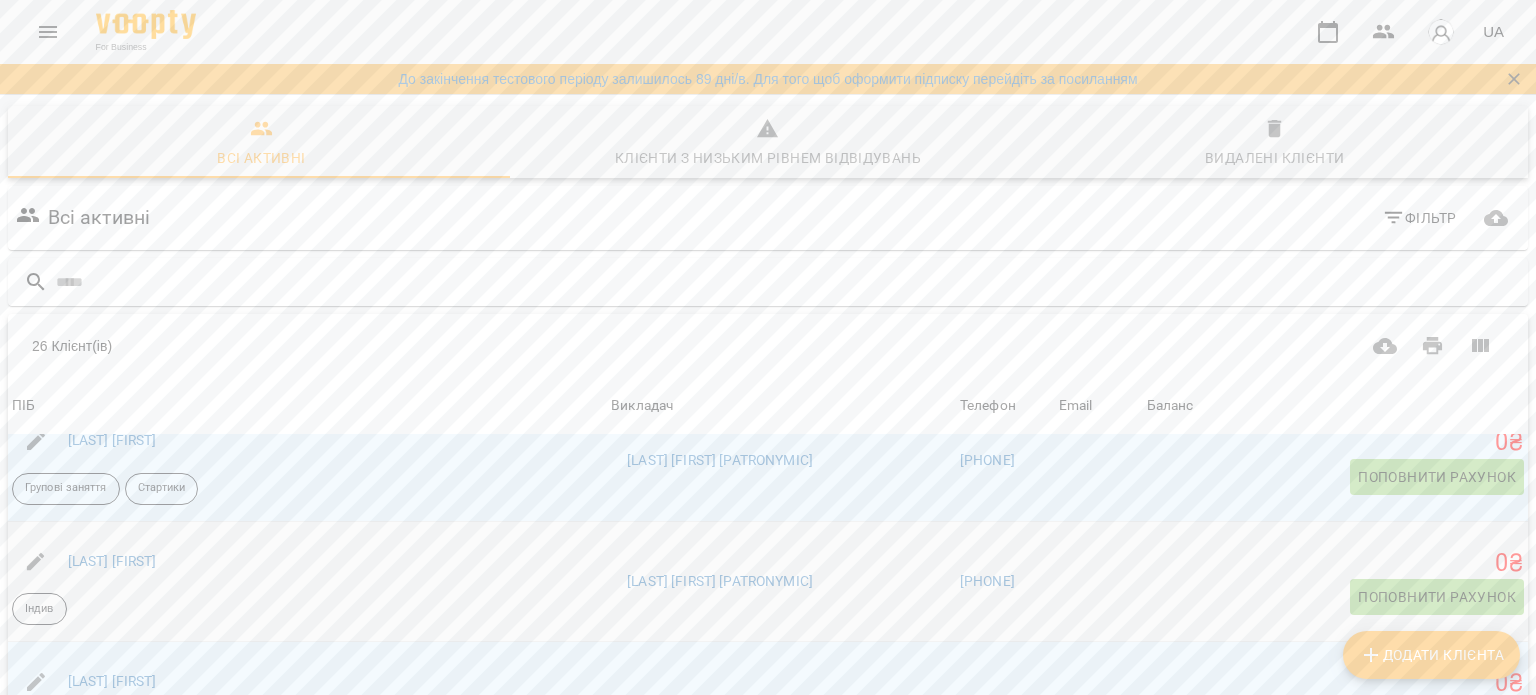 click on "Поповнити рахунок" at bounding box center [1437, 597] 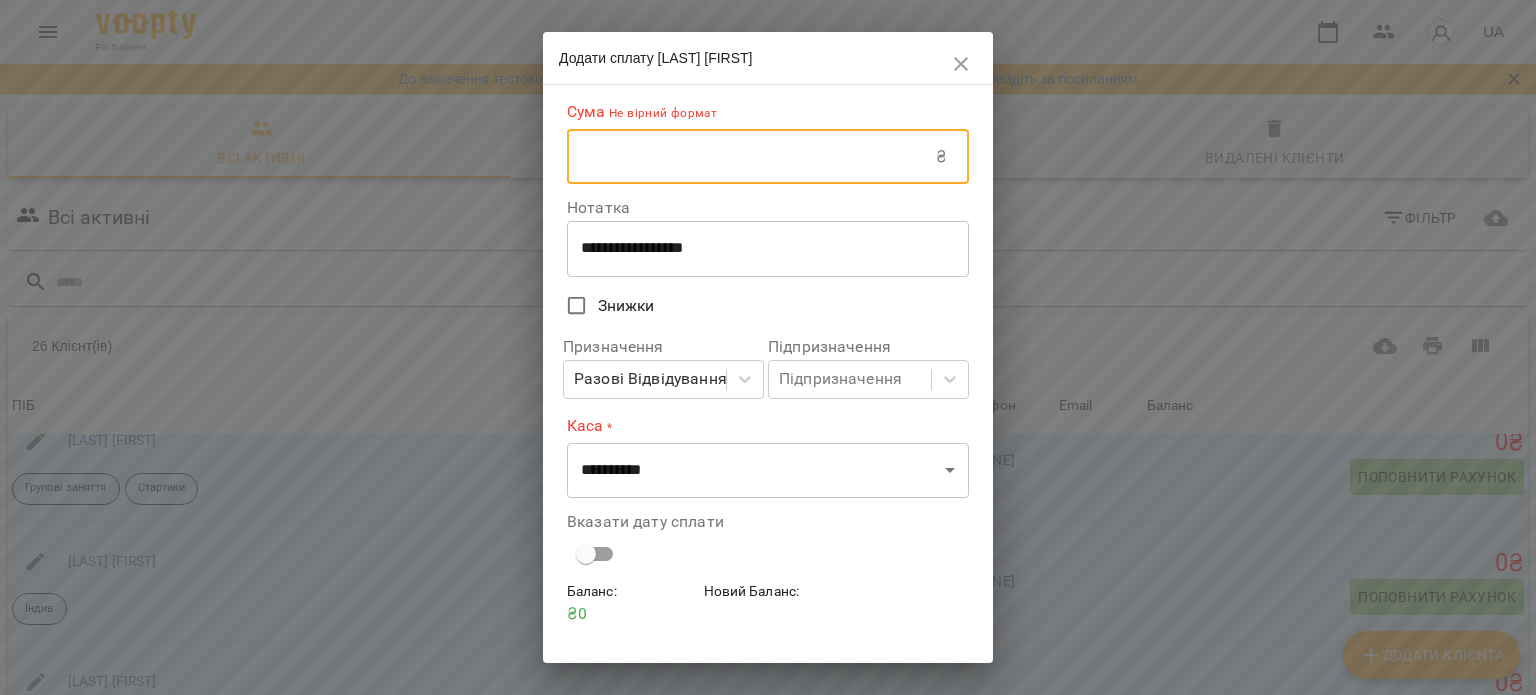 click at bounding box center [751, 157] 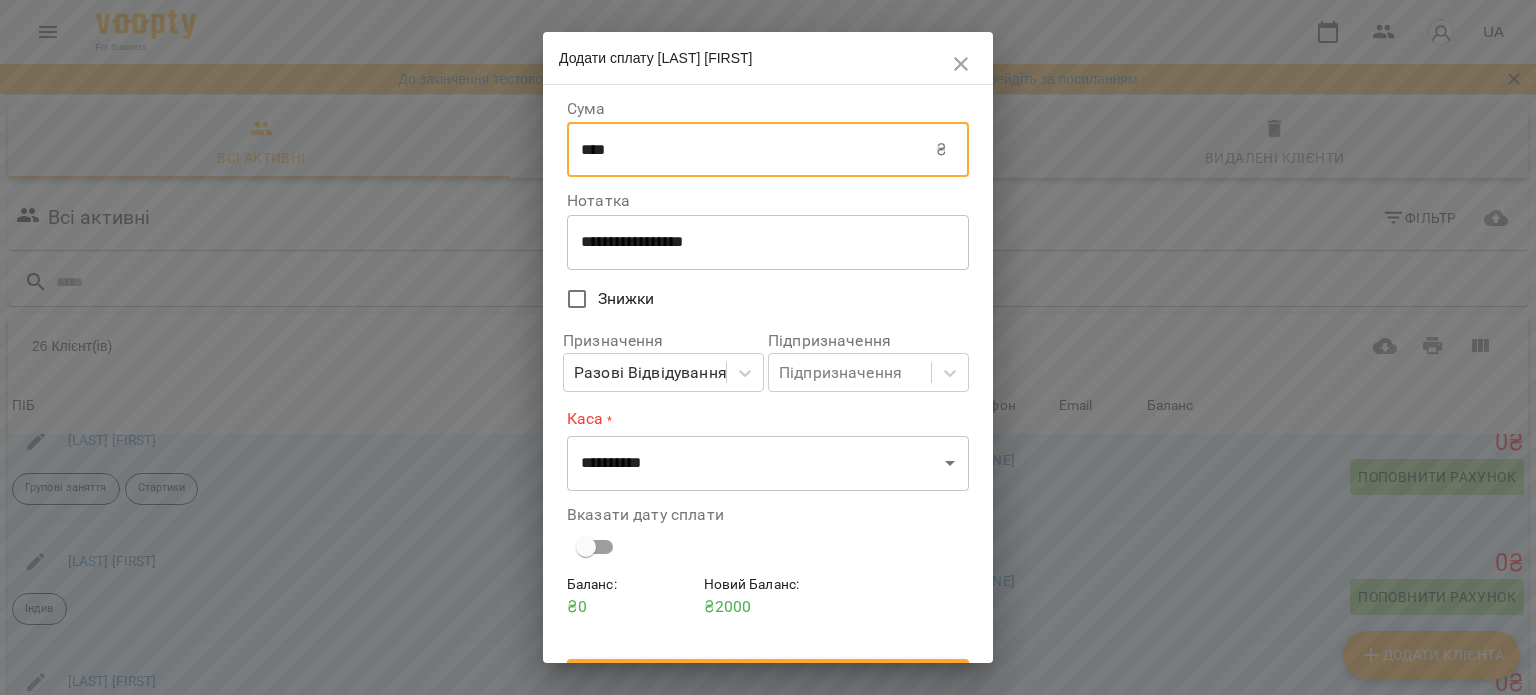 type on "****" 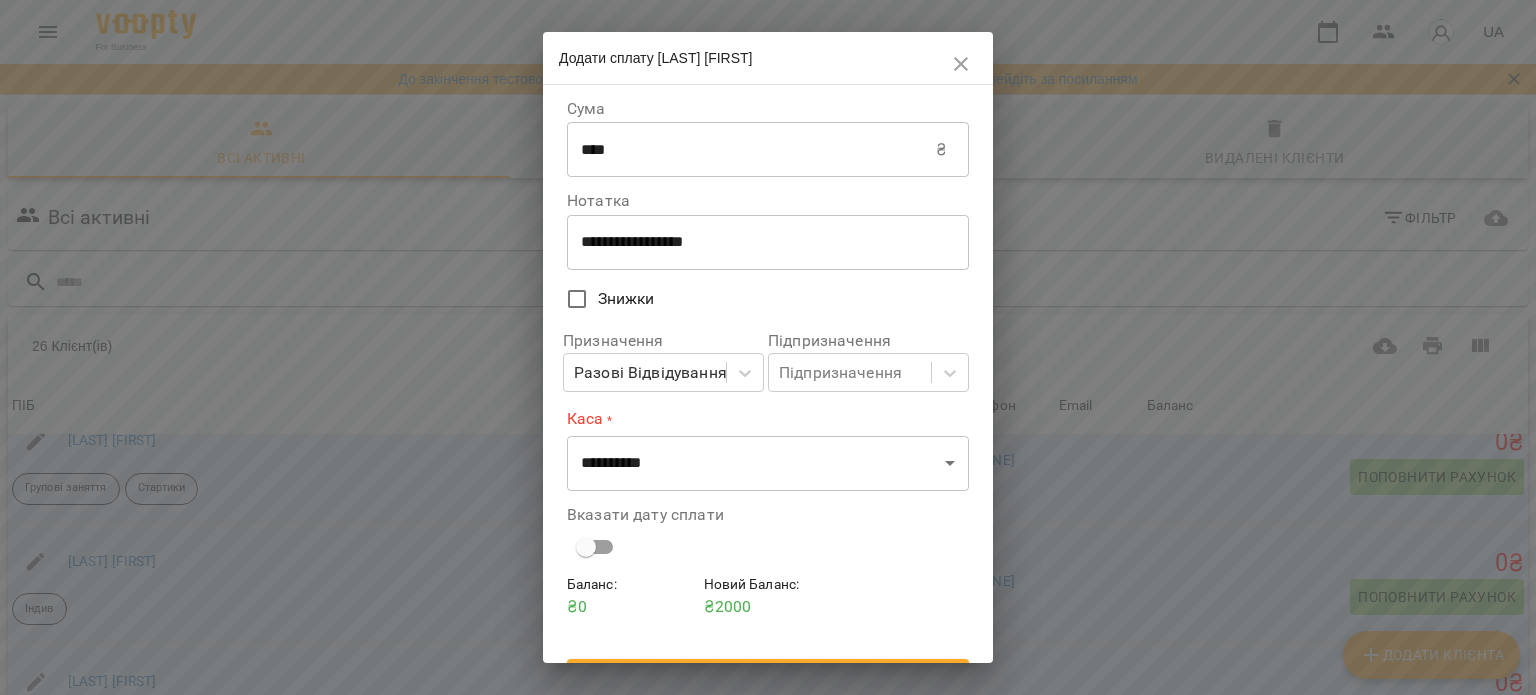 click on "Призначення Разові Відвідування" at bounding box center (663, 362) 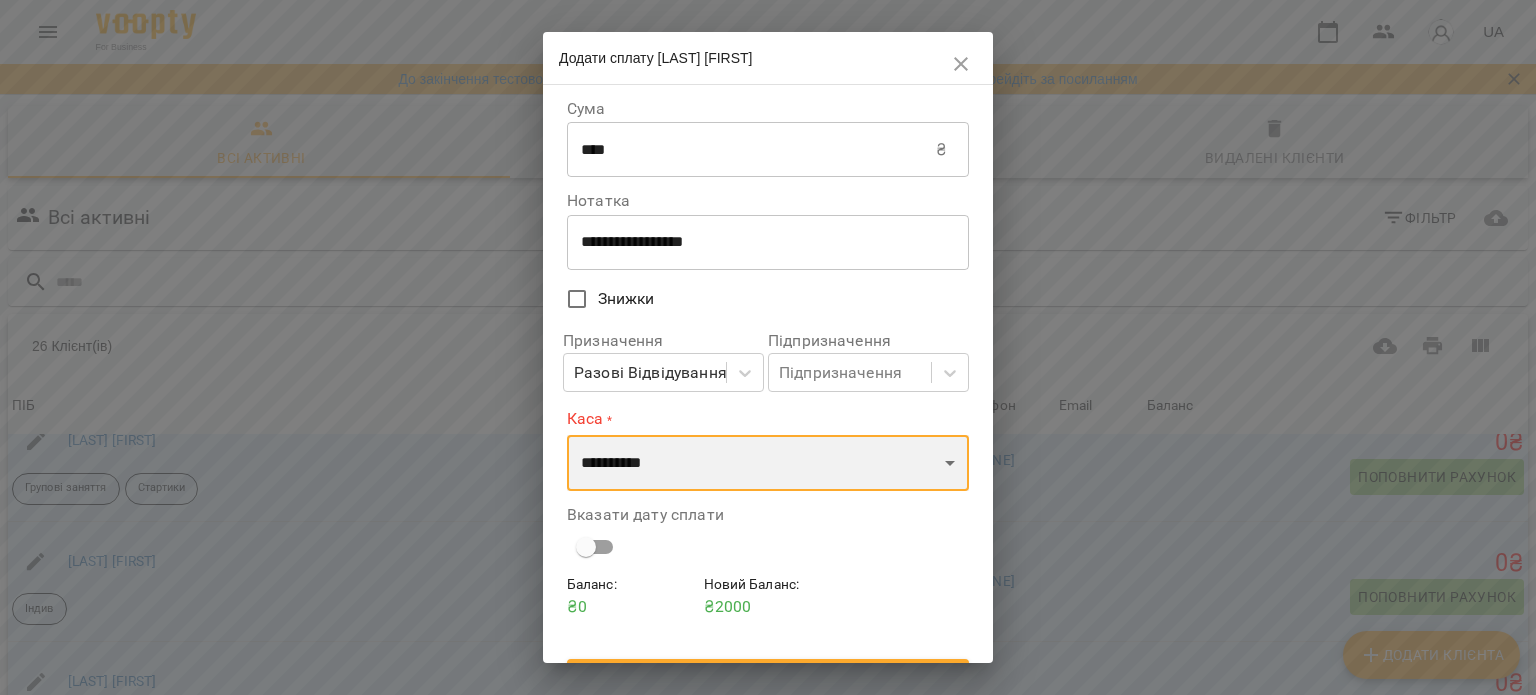 click on "**********" at bounding box center (768, 463) 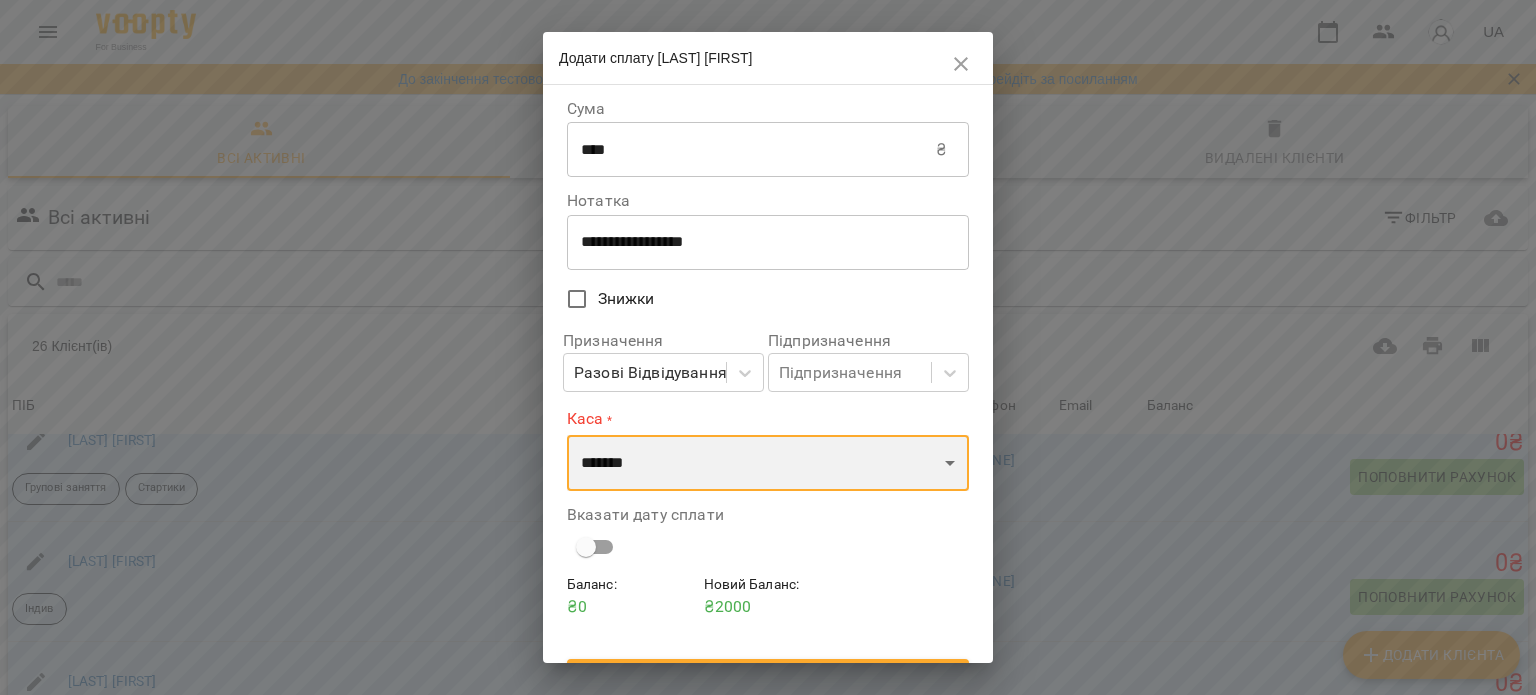 click on "**********" at bounding box center [768, 463] 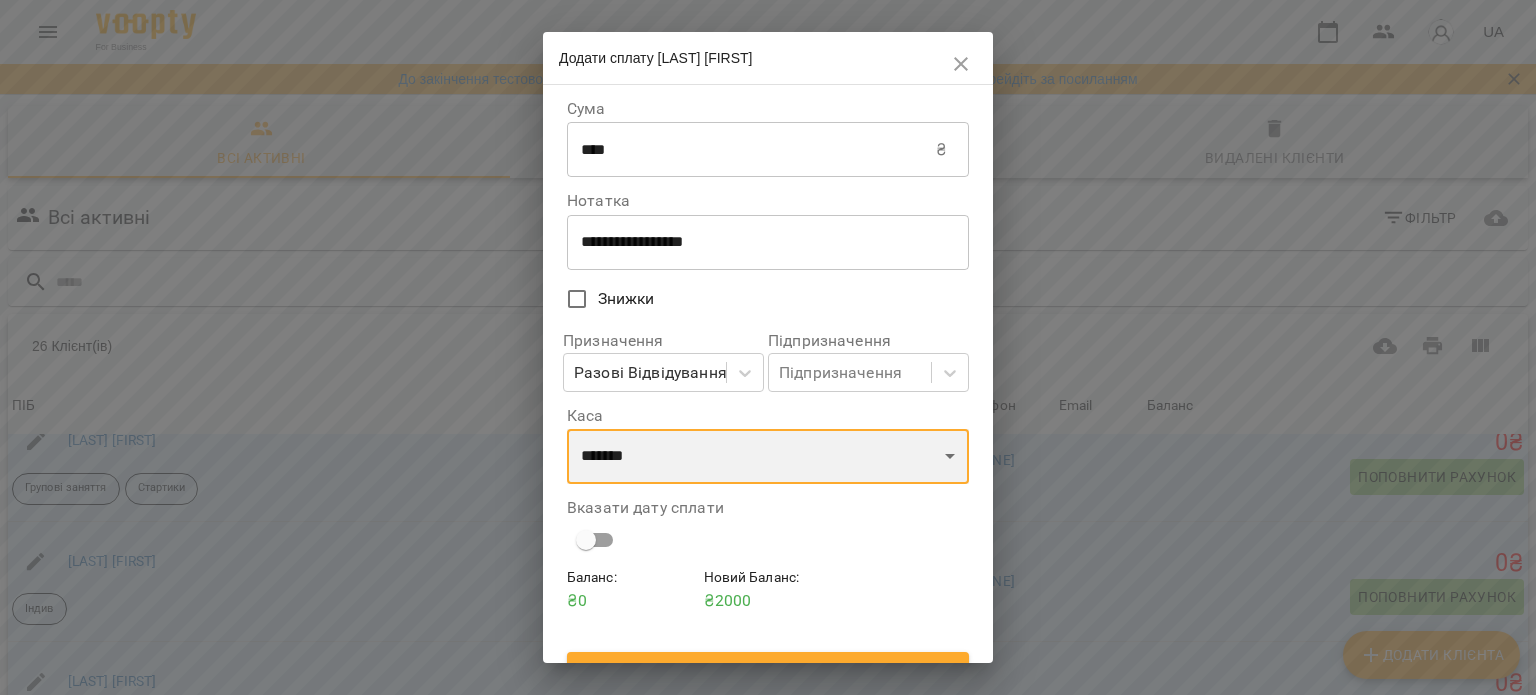 scroll, scrollTop: 35, scrollLeft: 0, axis: vertical 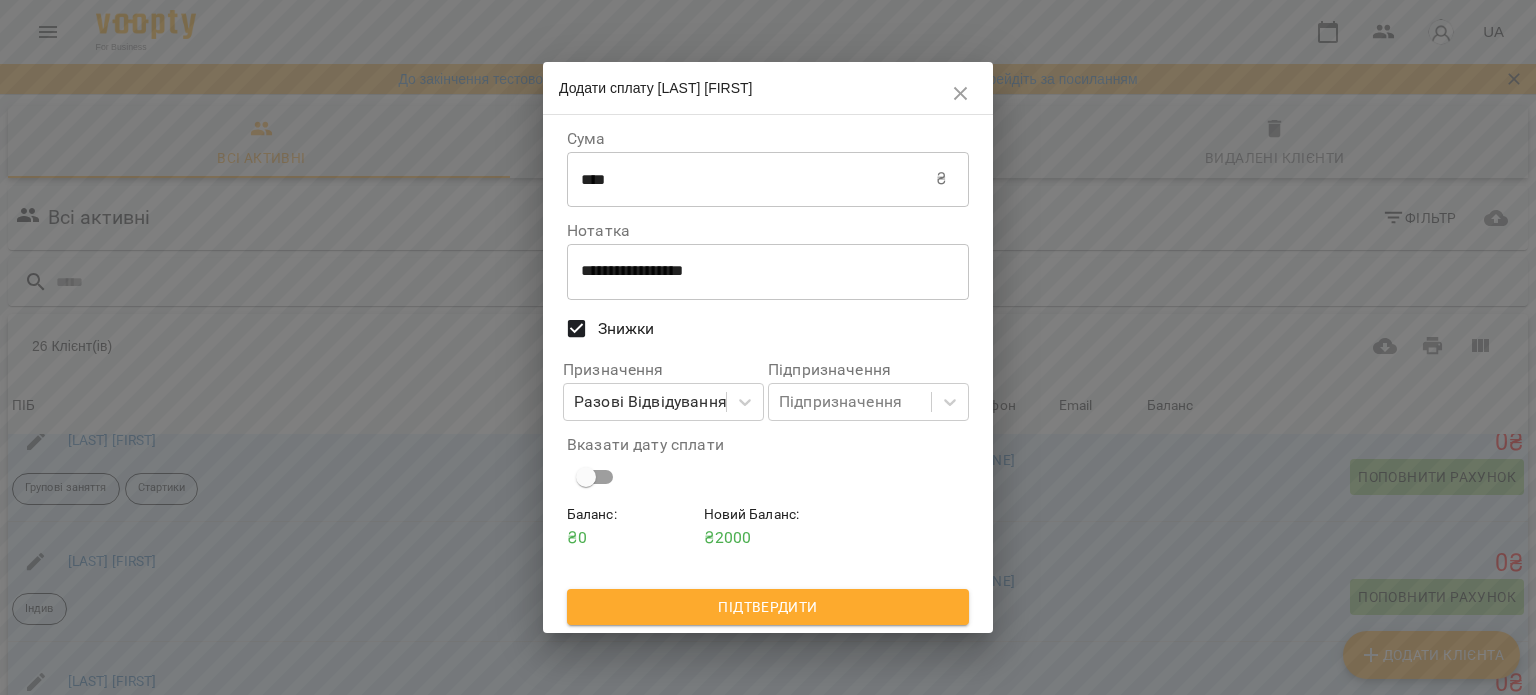 select on "****" 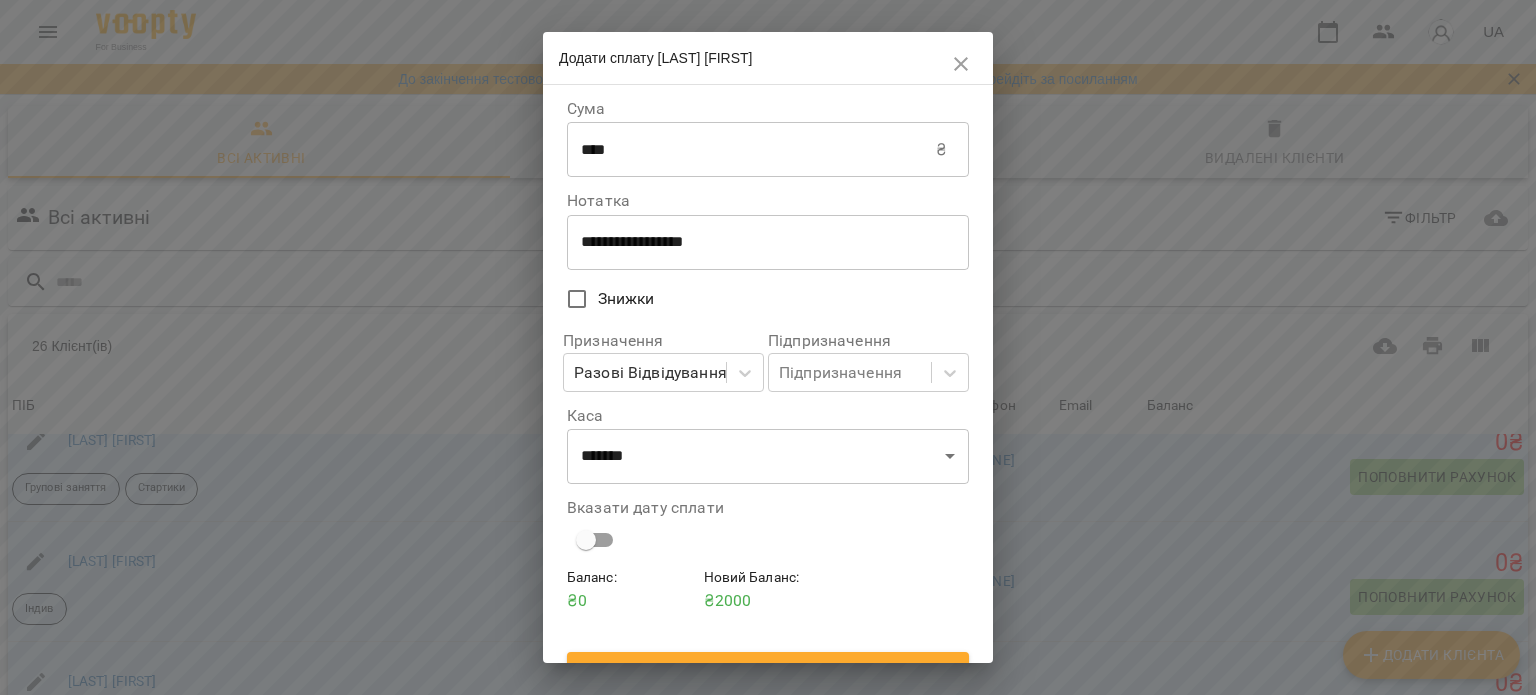 scroll, scrollTop: 35, scrollLeft: 0, axis: vertical 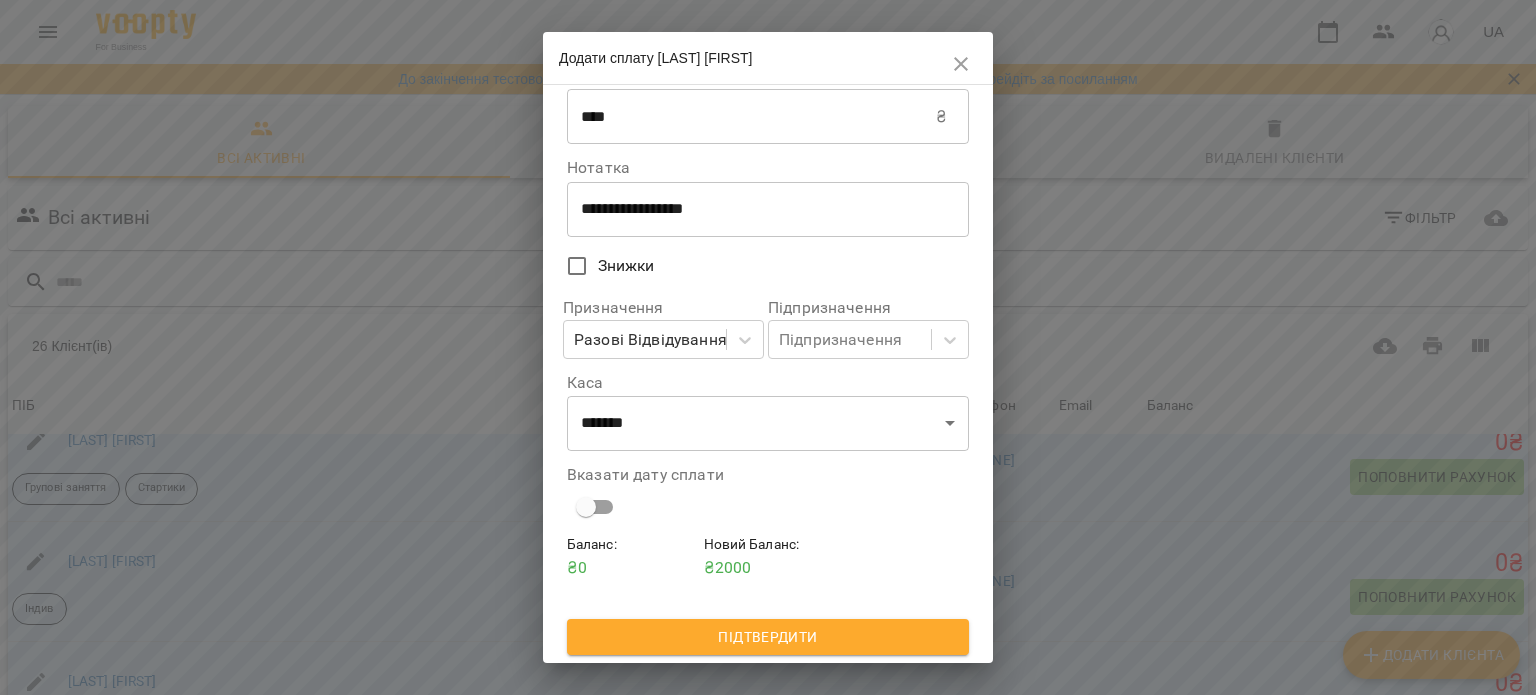 click on "Підтвердити" at bounding box center [768, 637] 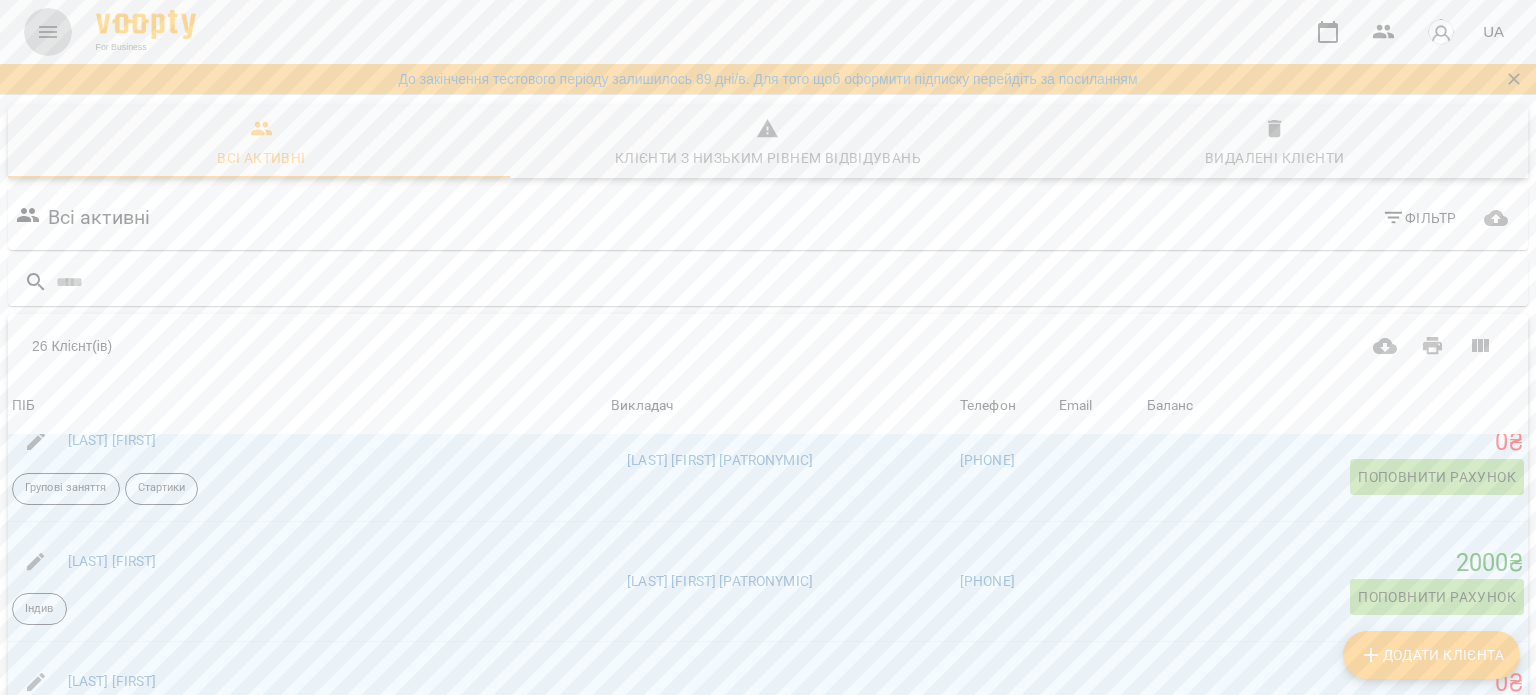 click 